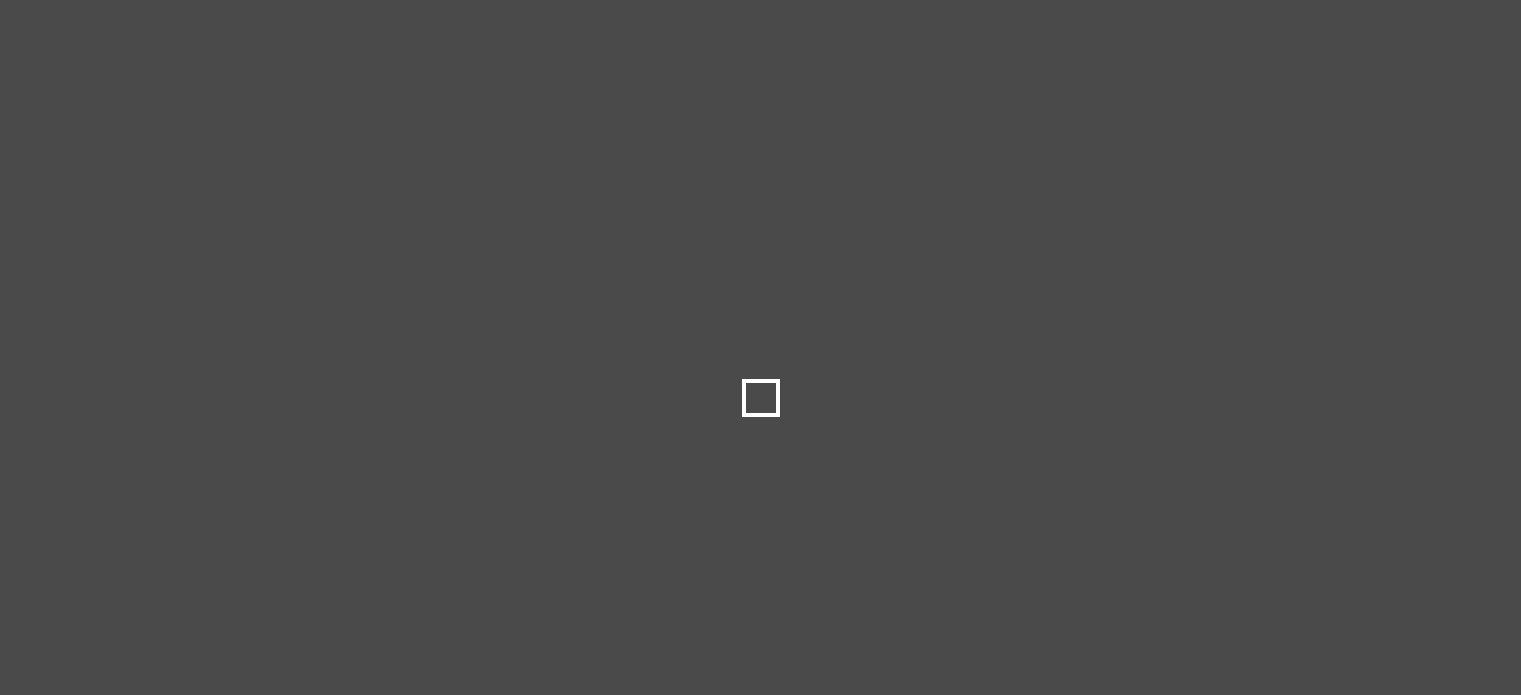 scroll, scrollTop: 0, scrollLeft: 0, axis: both 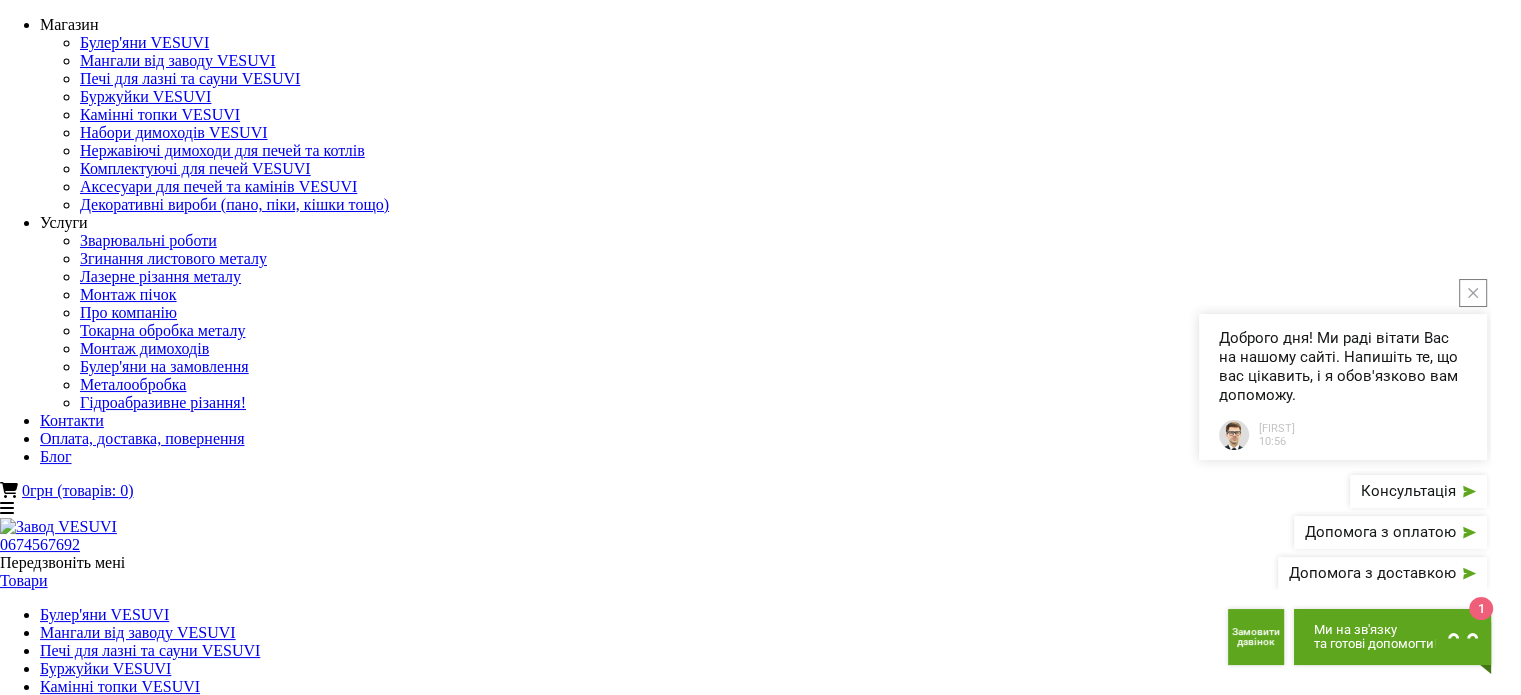 click on "Купити в 1 клік" at bounding box center (71, 1879) 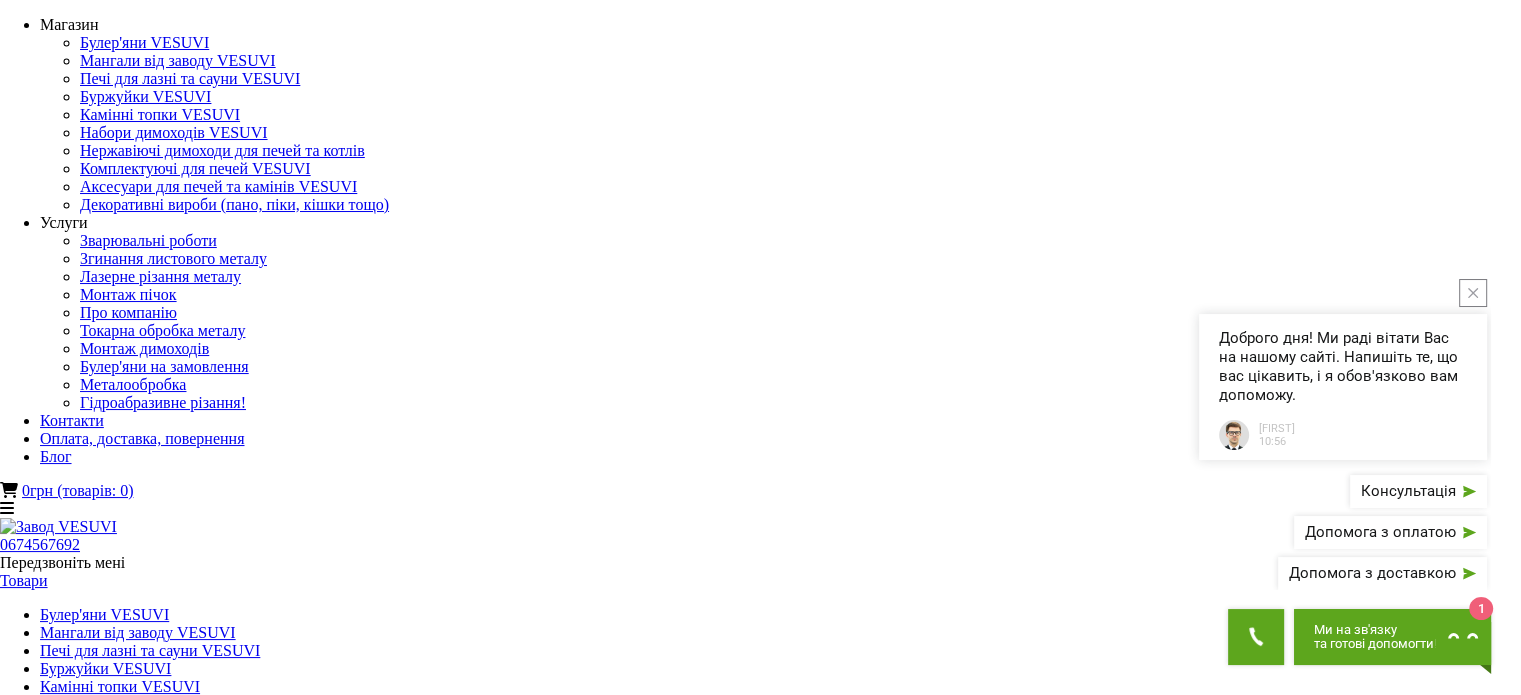 click on "Консультація експерта" at bounding box center [123, 1929] 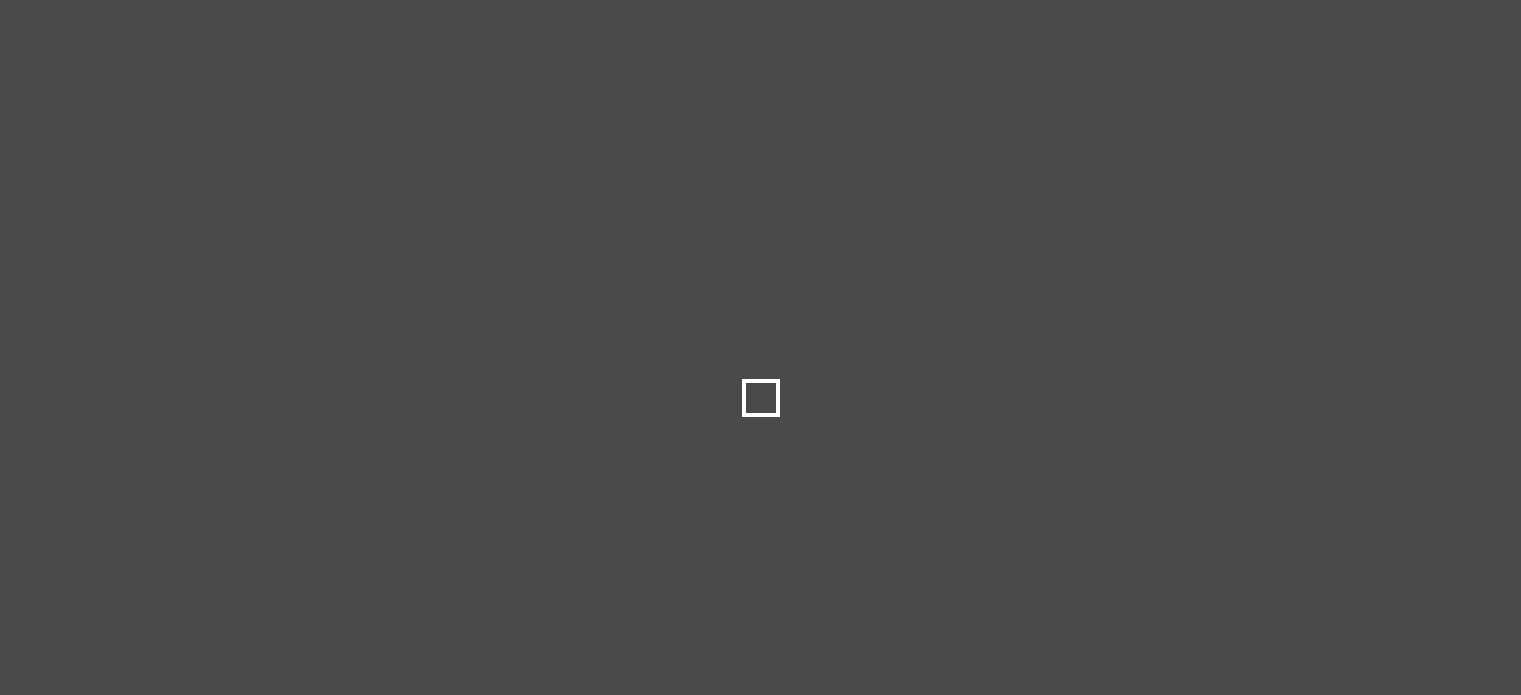 scroll, scrollTop: 0, scrollLeft: 0, axis: both 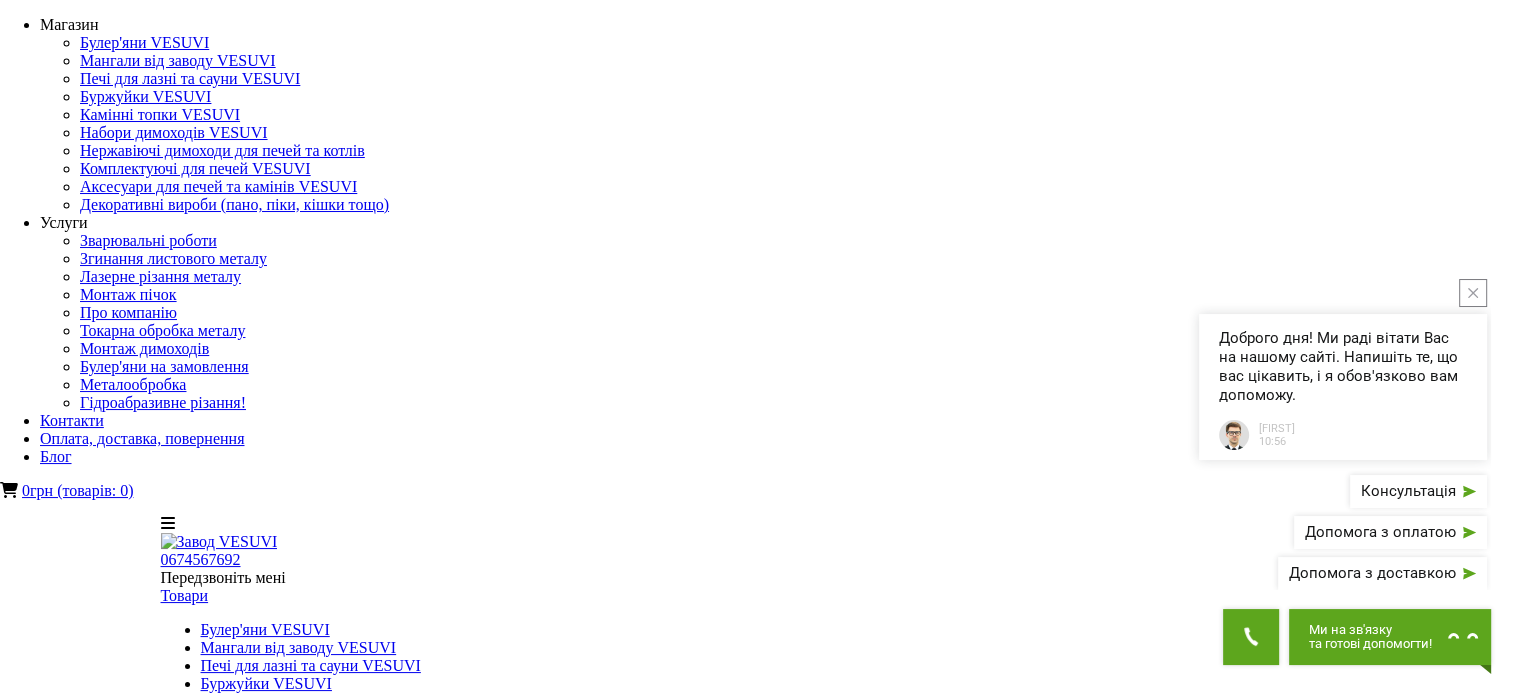 click at bounding box center (1473, 293) 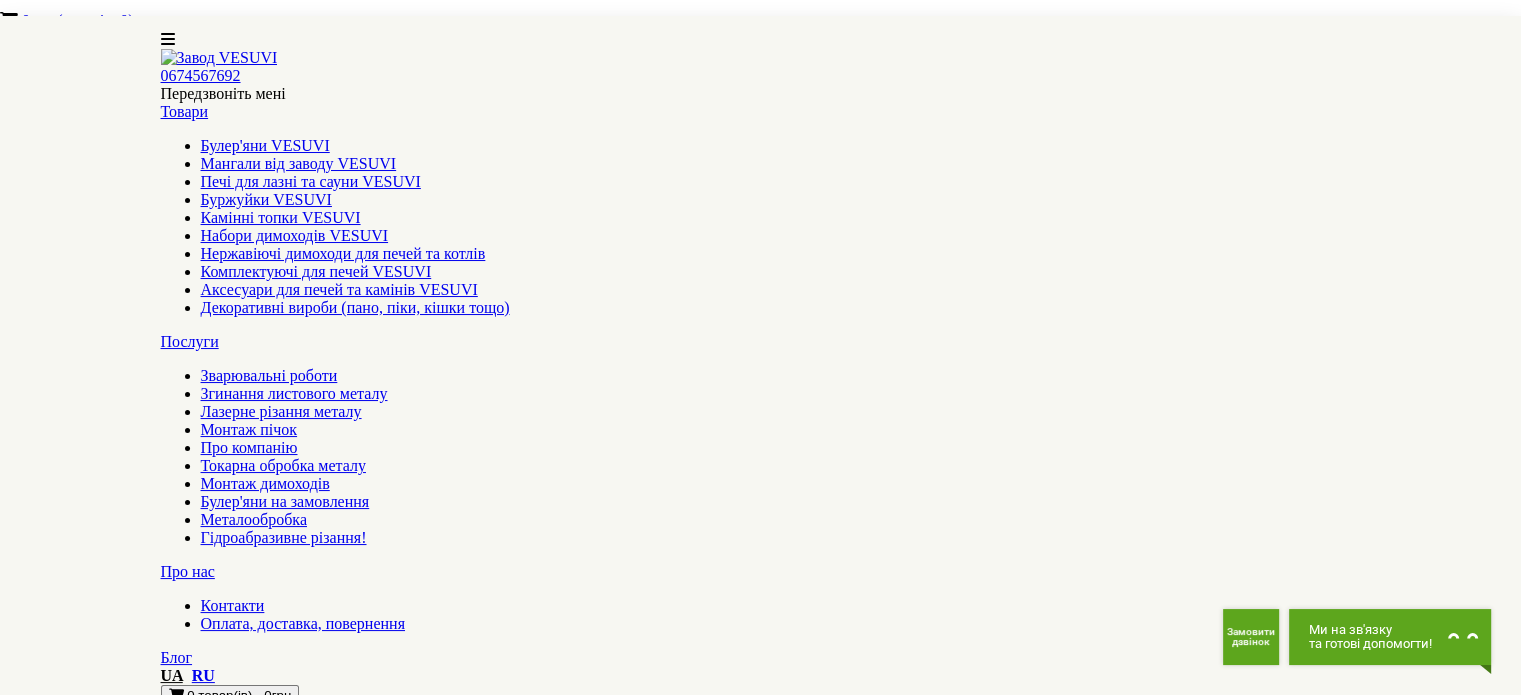 scroll, scrollTop: 0, scrollLeft: 0, axis: both 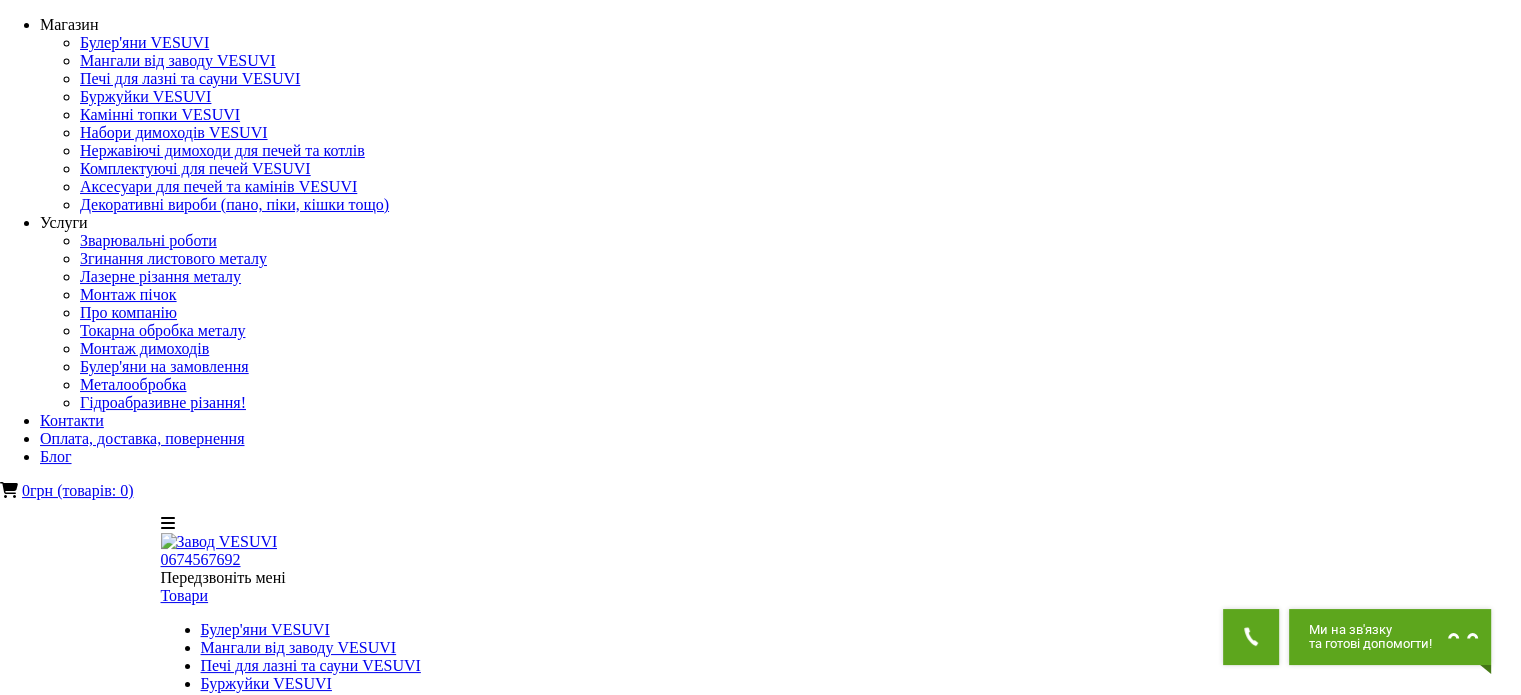 click on "Контакти" at bounding box center (233, 1089) 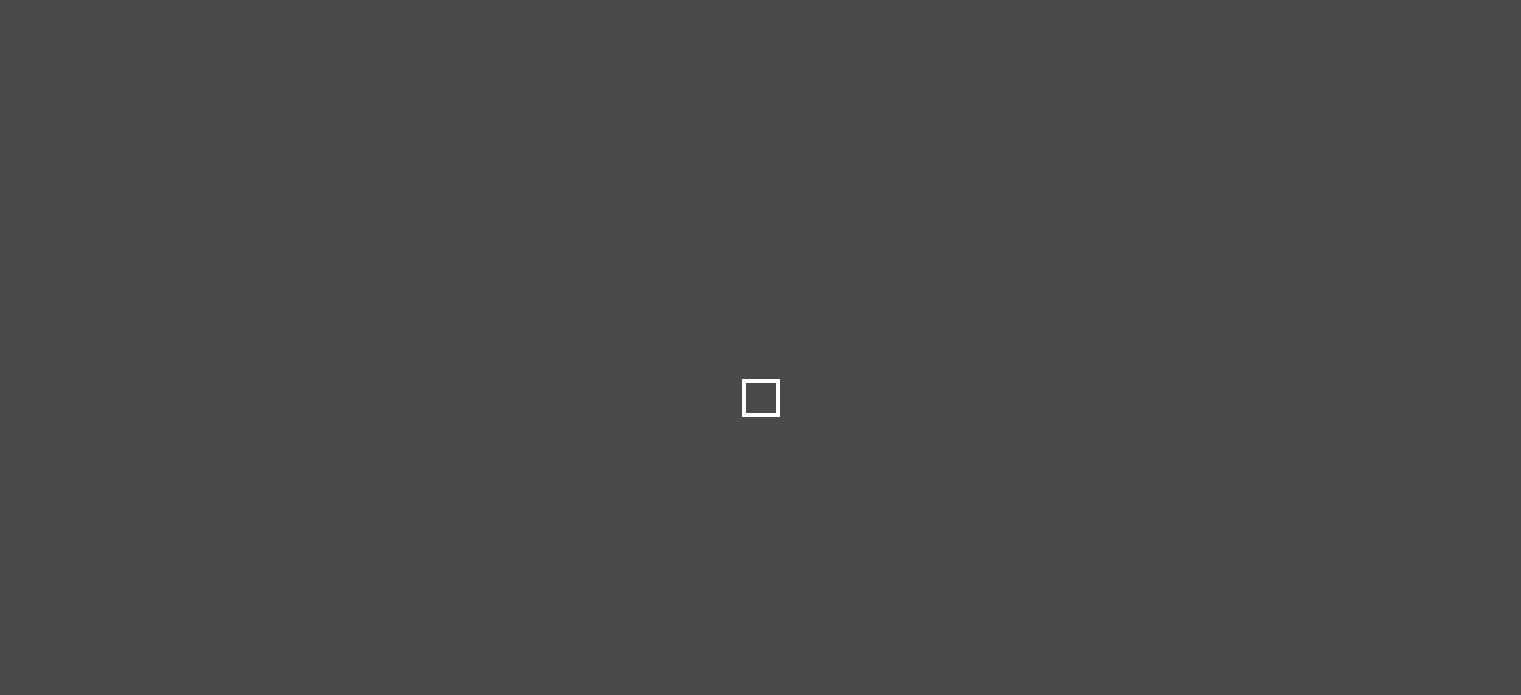 scroll, scrollTop: 0, scrollLeft: 0, axis: both 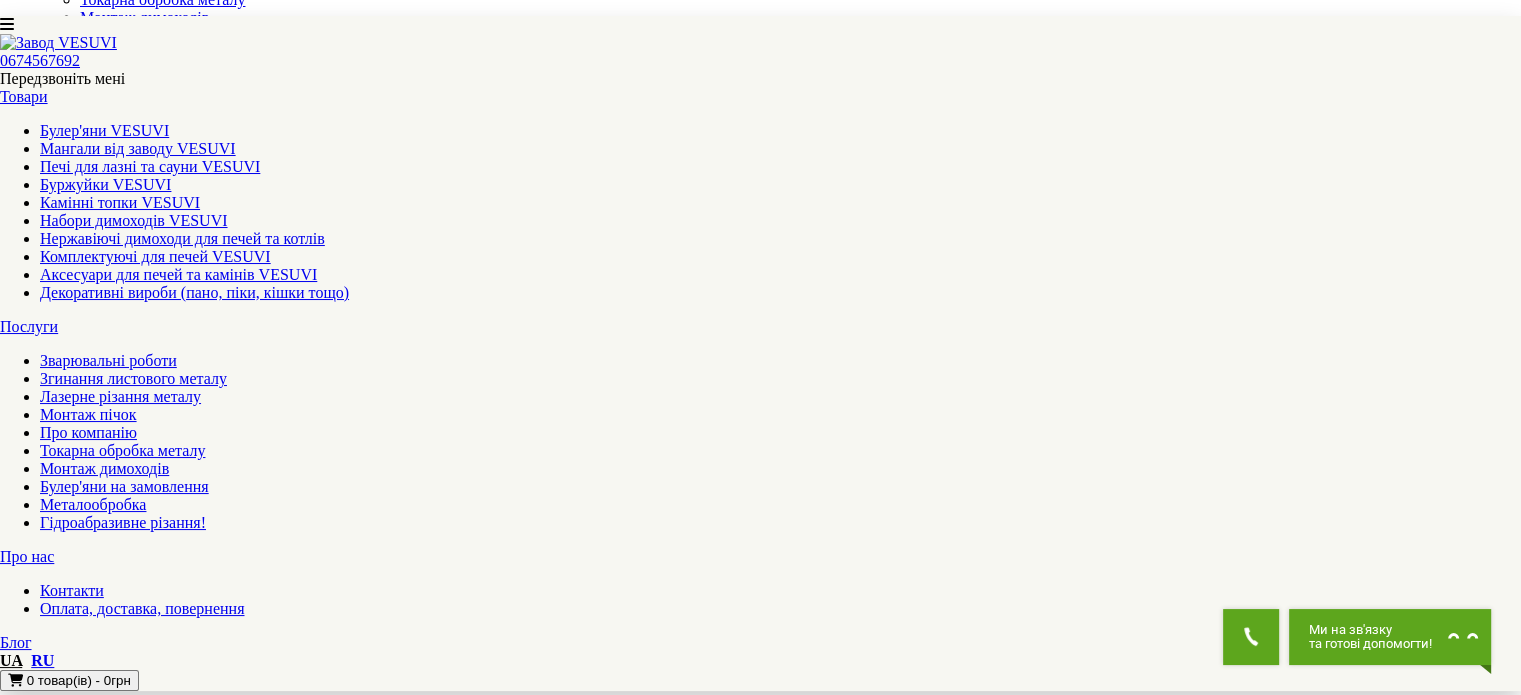 drag, startPoint x: 1529, startPoint y: 121, endPoint x: 1533, endPoint y: 299, distance: 178.04494 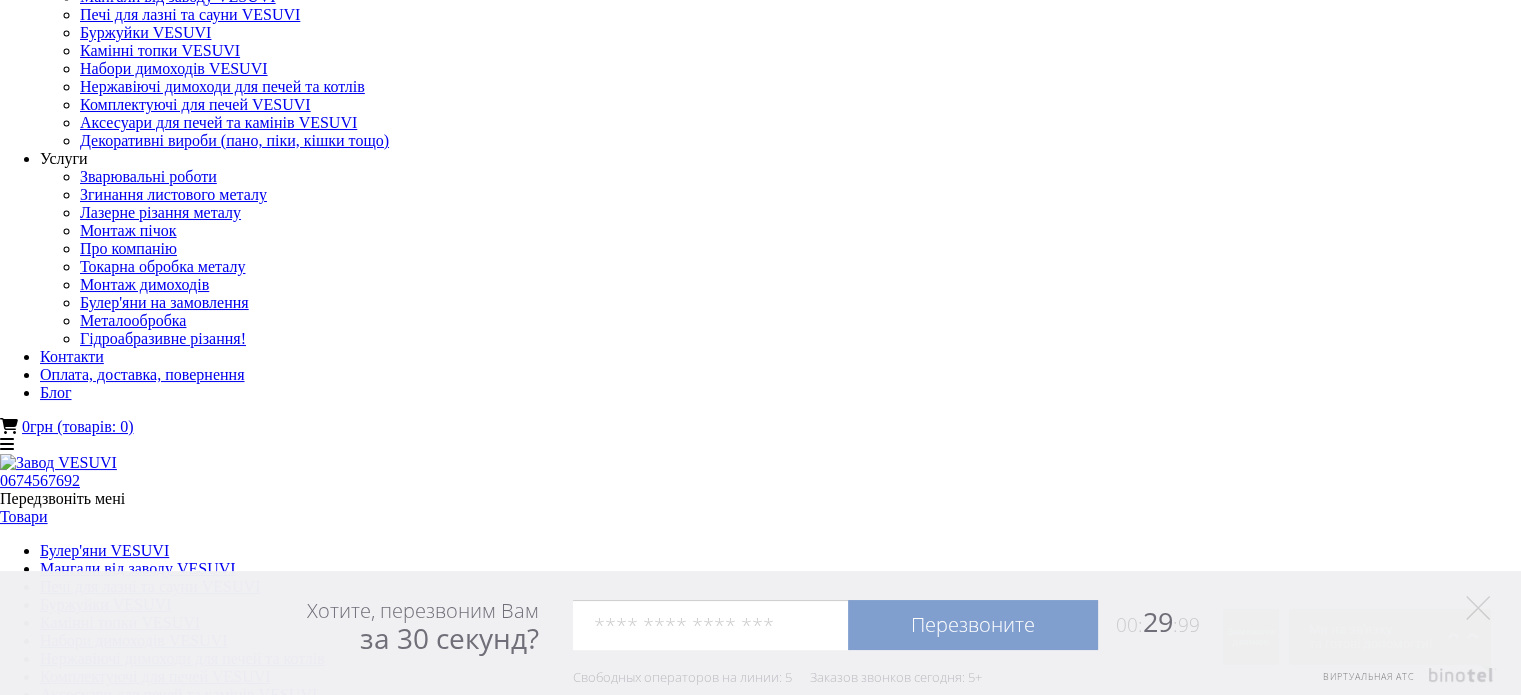 scroll, scrollTop: 0, scrollLeft: 0, axis: both 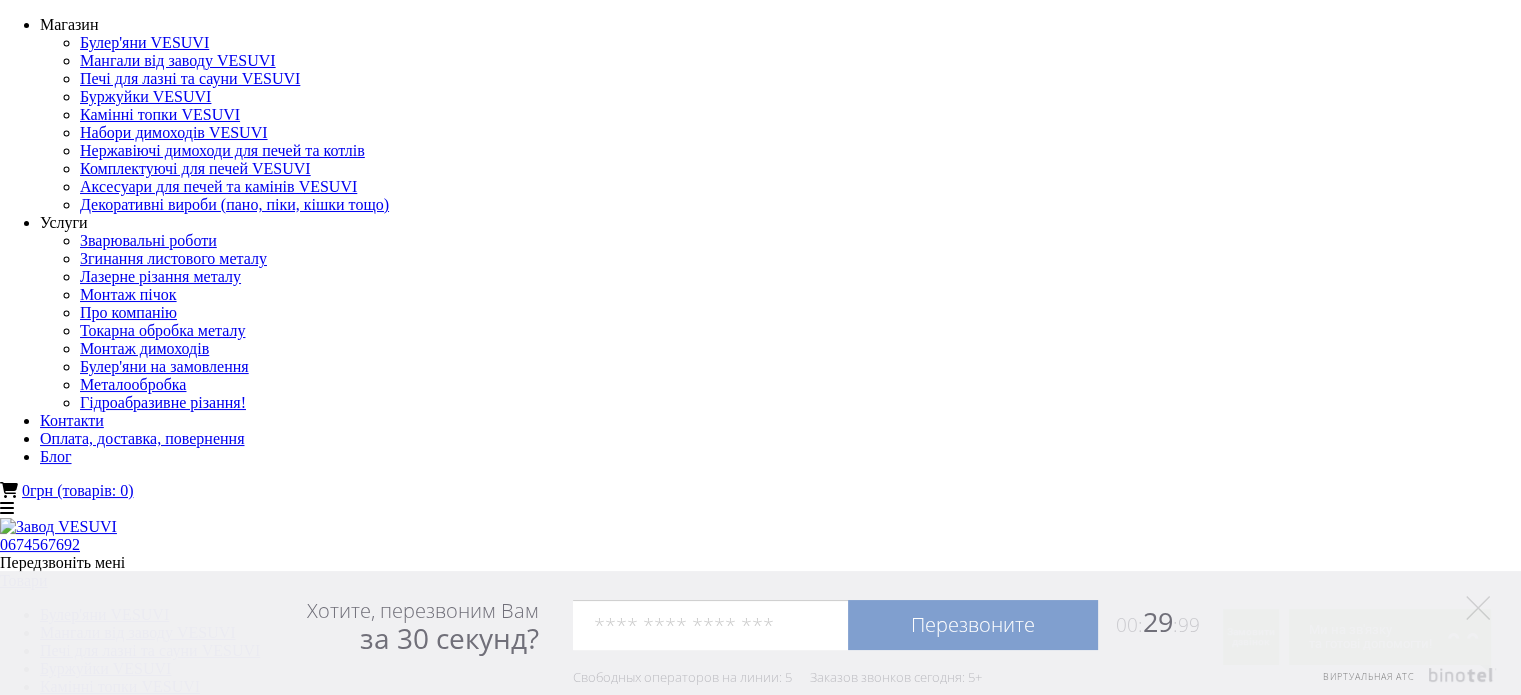 click at bounding box center (13, 2841) 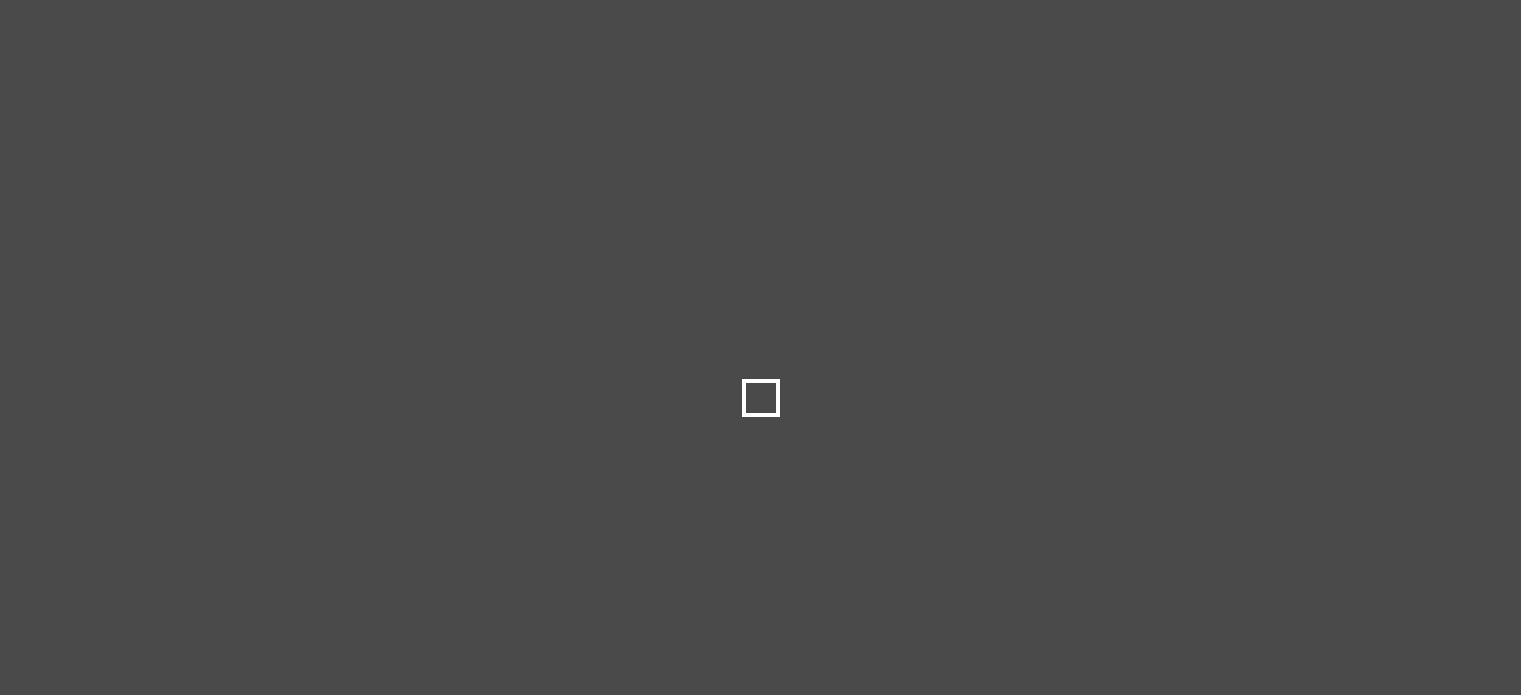 scroll, scrollTop: 0, scrollLeft: 0, axis: both 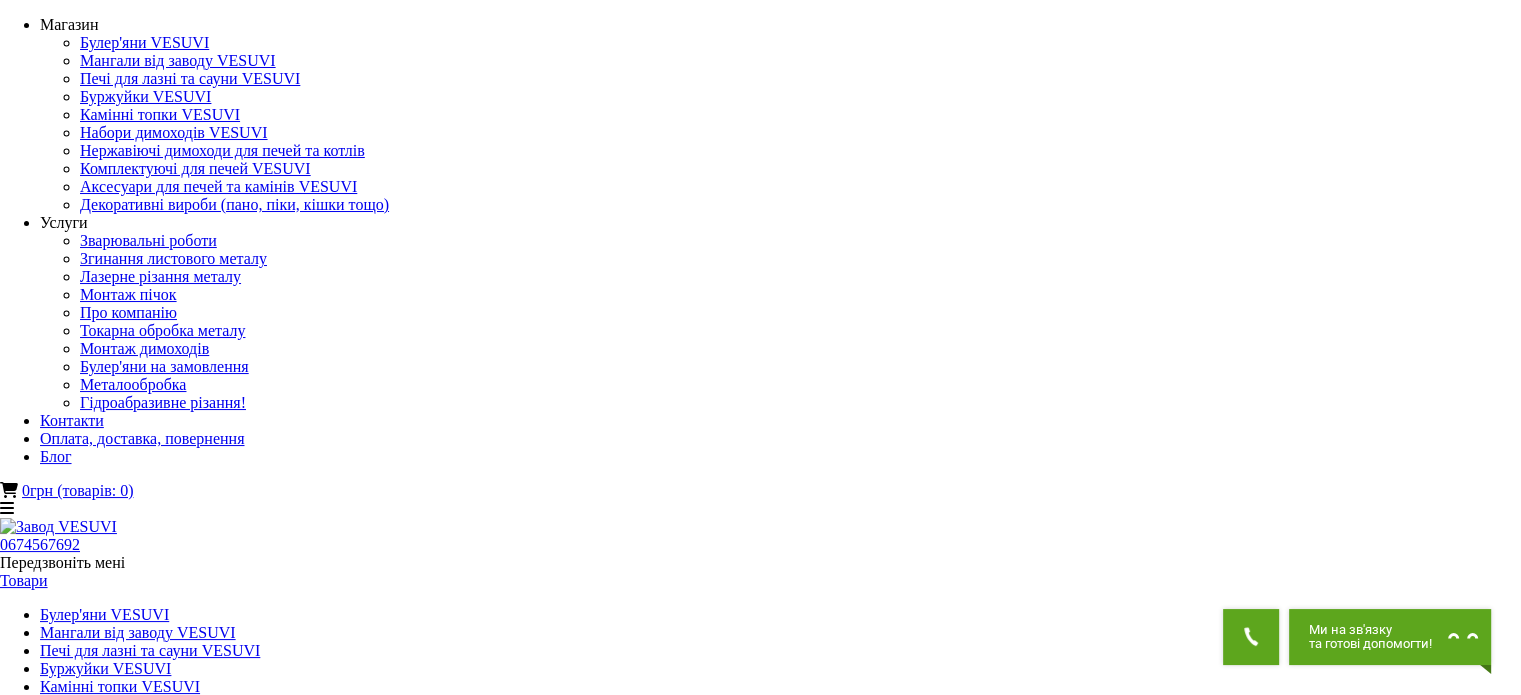 click at bounding box center (36, 1741) 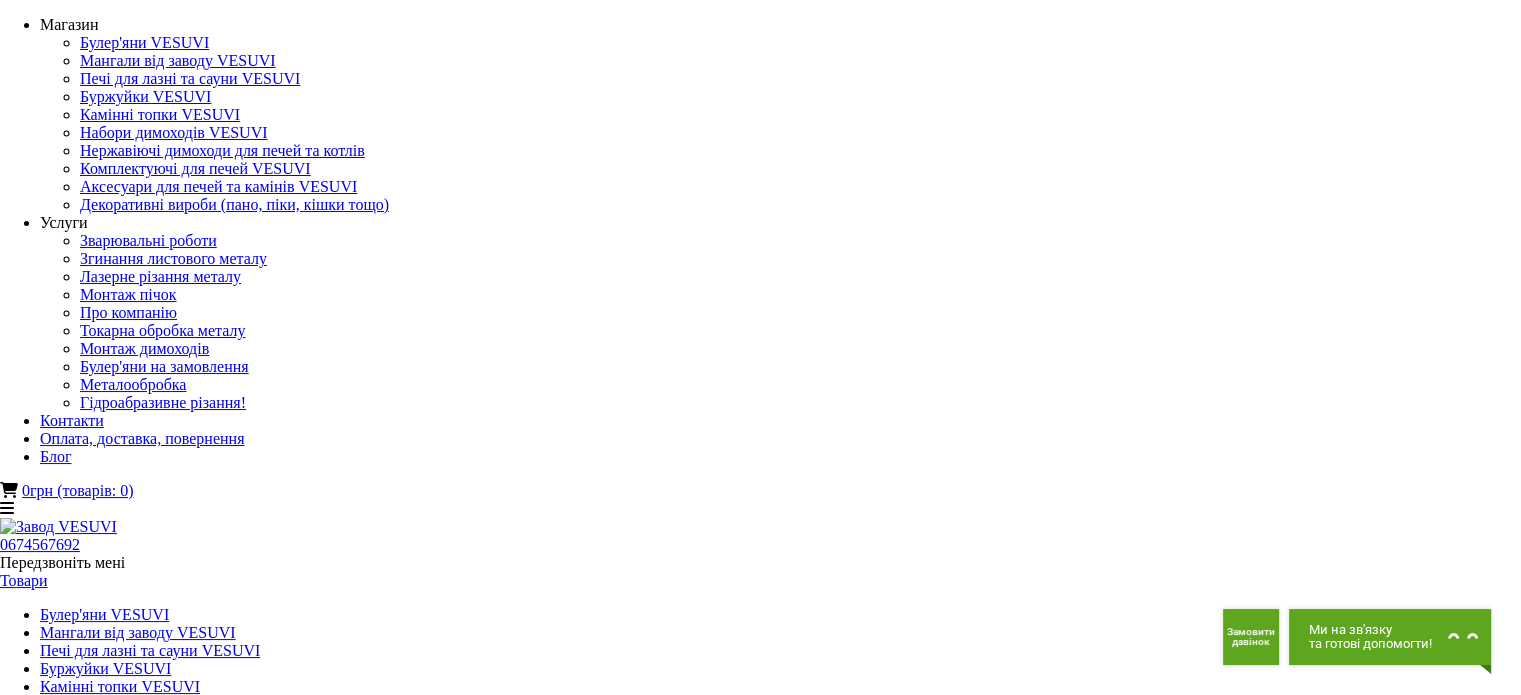 click at bounding box center [-177, 1650] 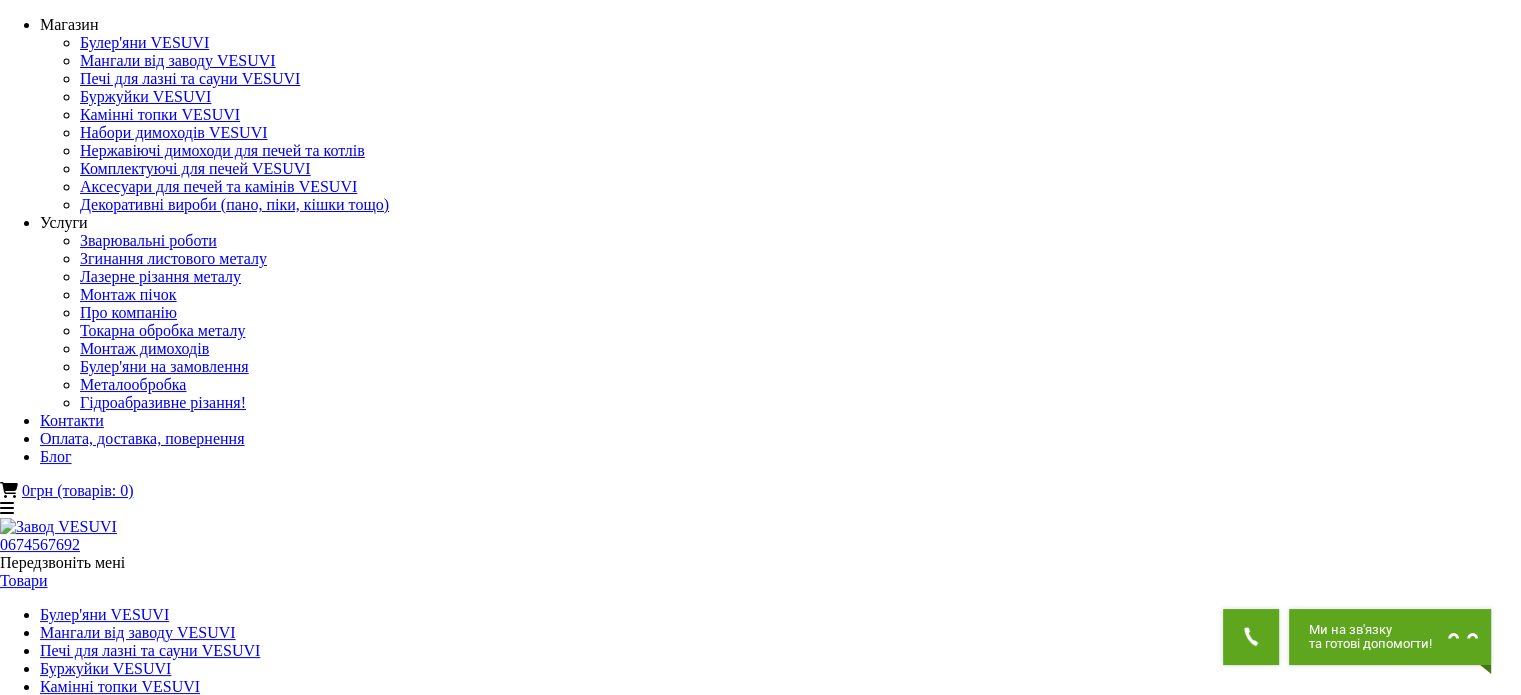 click at bounding box center (55, 1488) 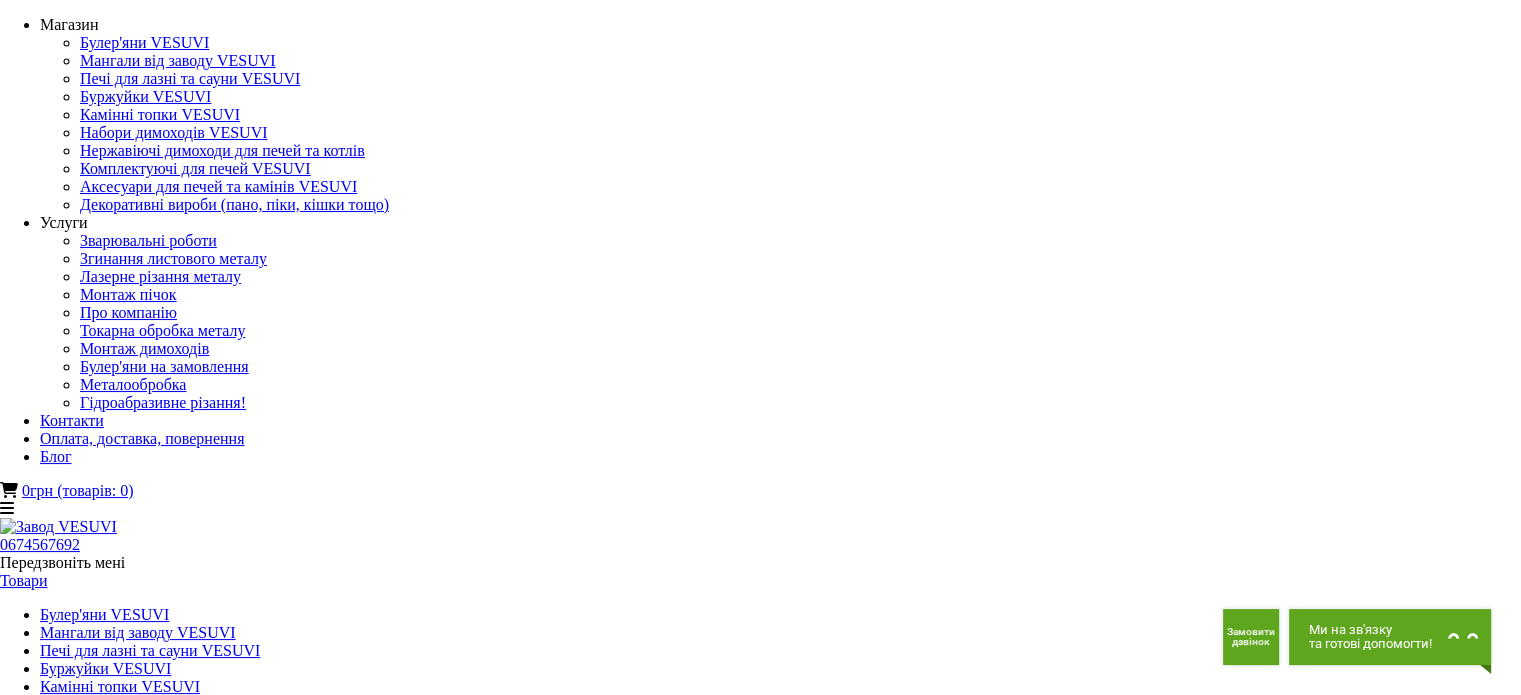 drag, startPoint x: 602, startPoint y: 175, endPoint x: 721, endPoint y: 231, distance: 131.51807 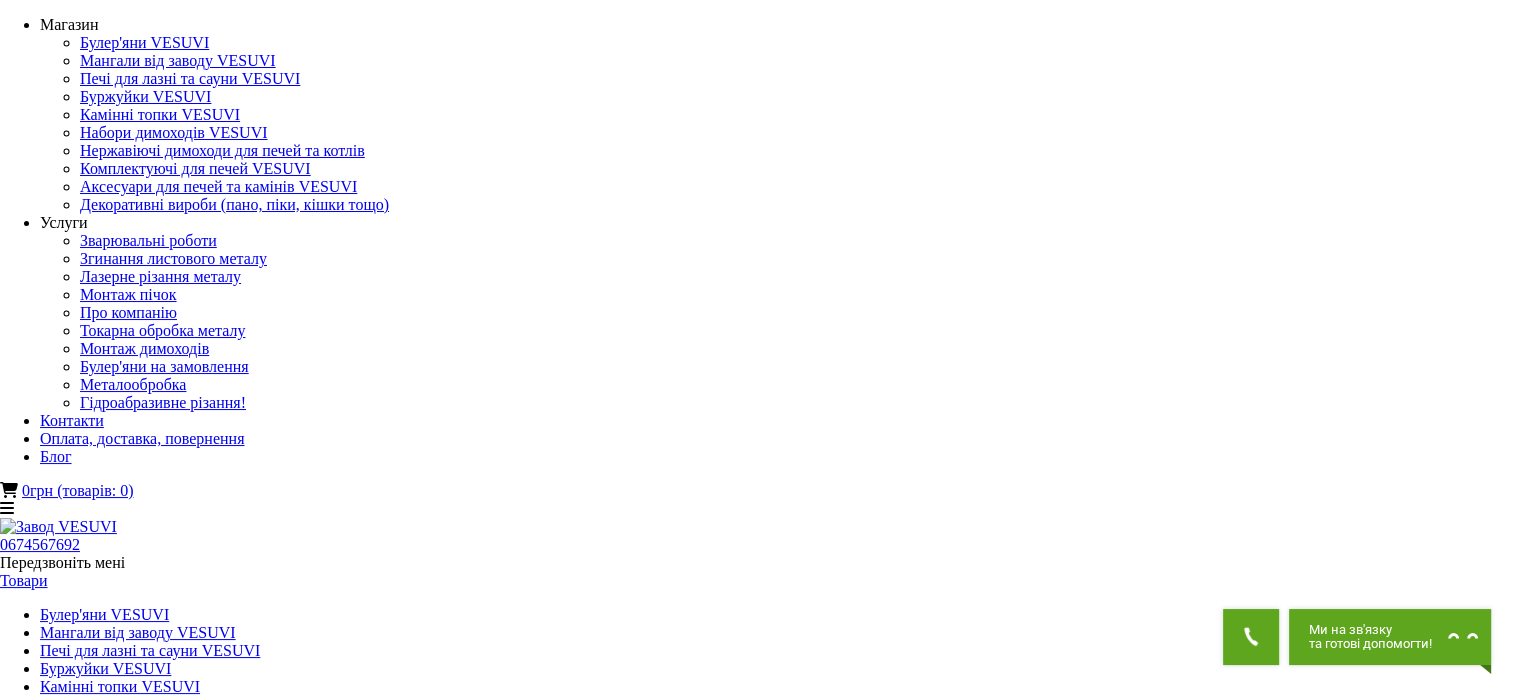 click on "Піч для лазні Ребро 15 м³ з виносом 240 мм" at bounding box center [760, 1792] 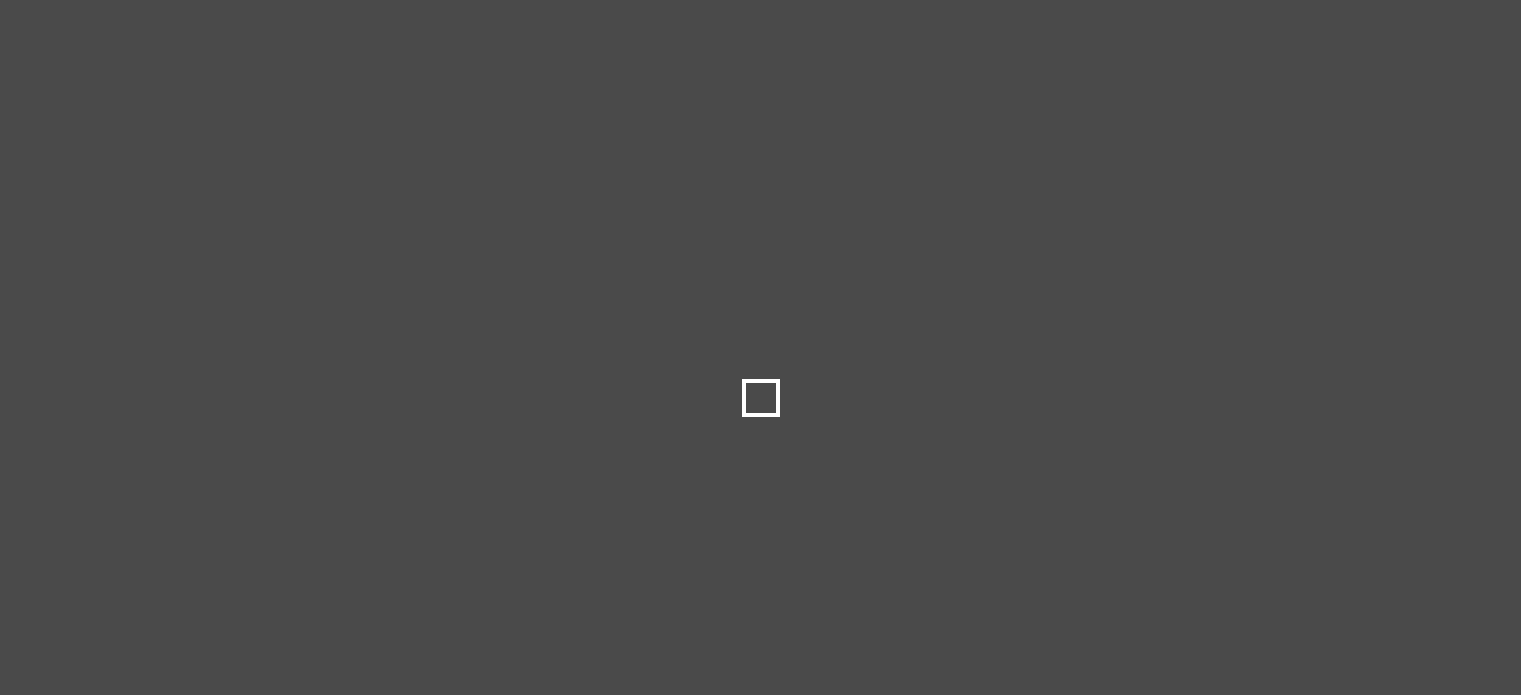 scroll, scrollTop: 0, scrollLeft: 0, axis: both 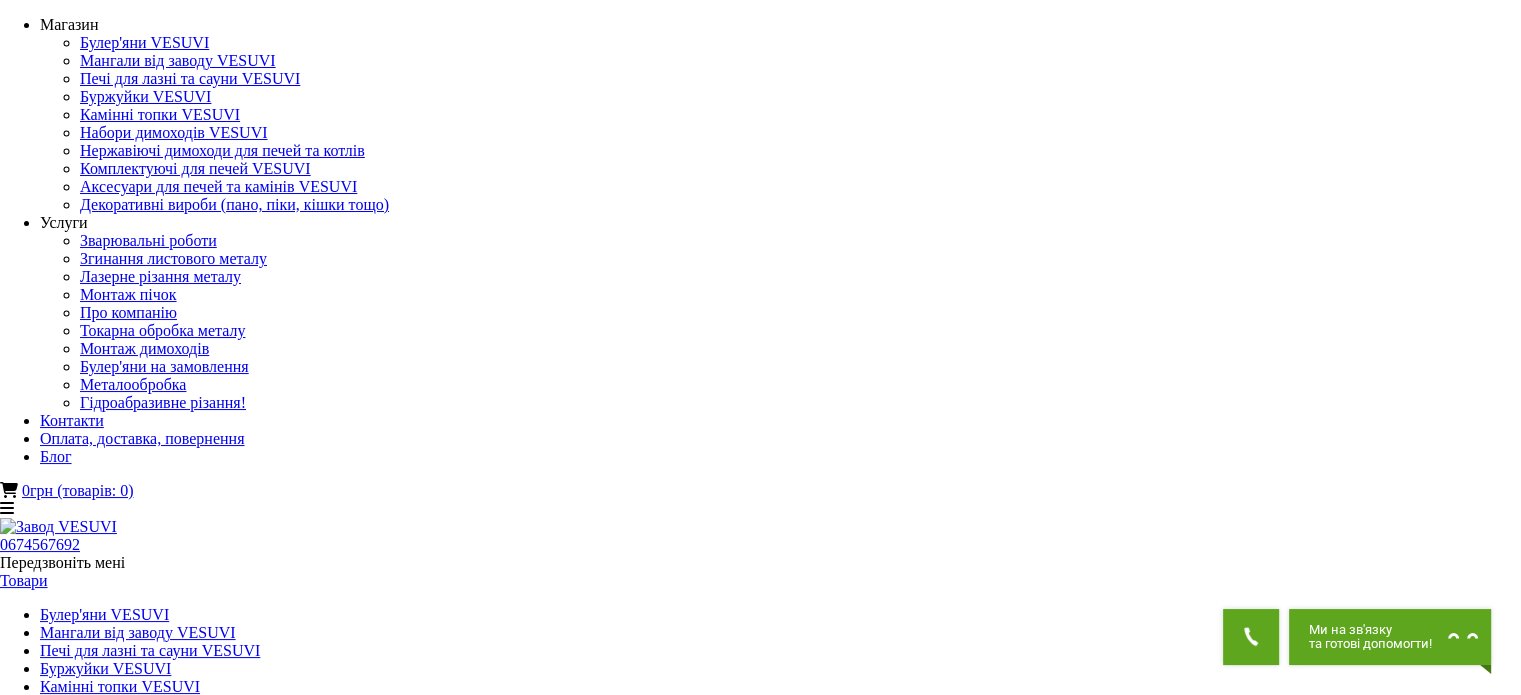 click on "Контакти" at bounding box center [72, 1074] 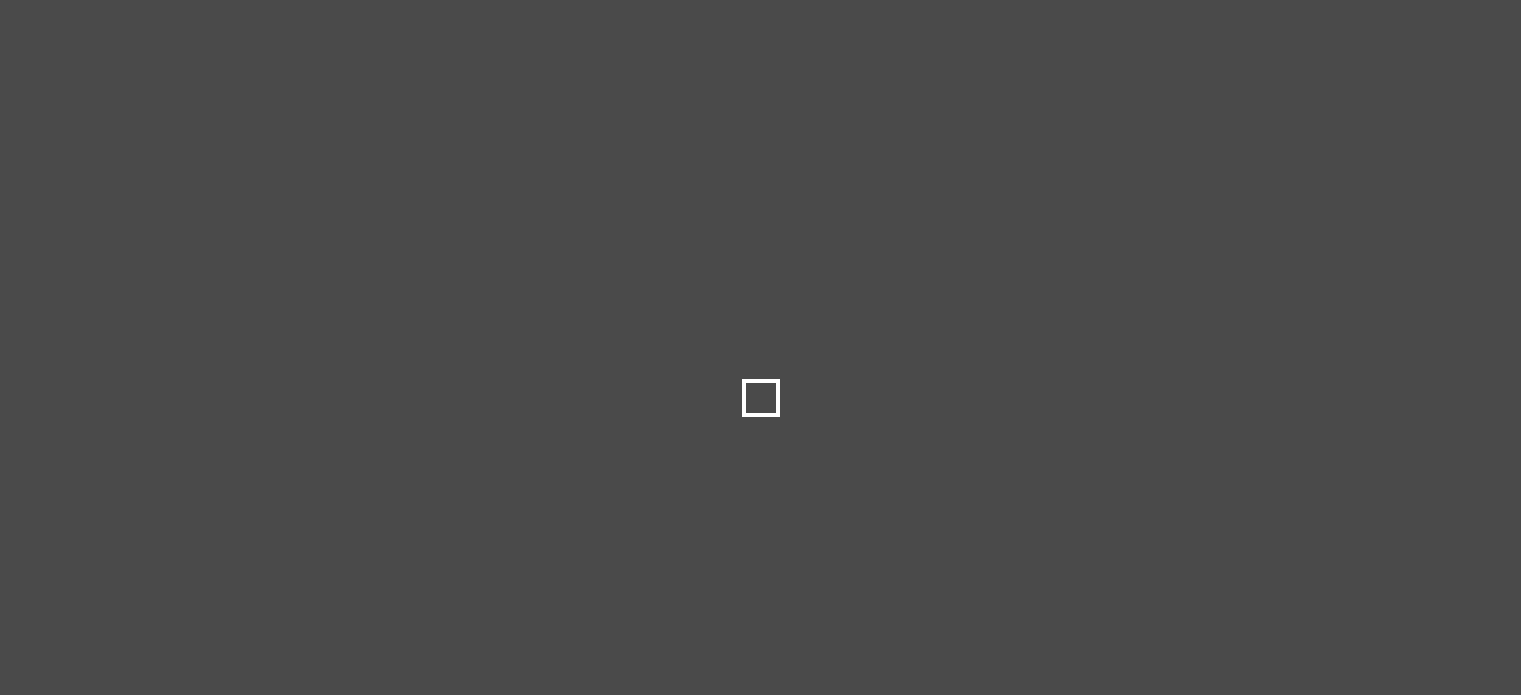 scroll, scrollTop: 0, scrollLeft: 0, axis: both 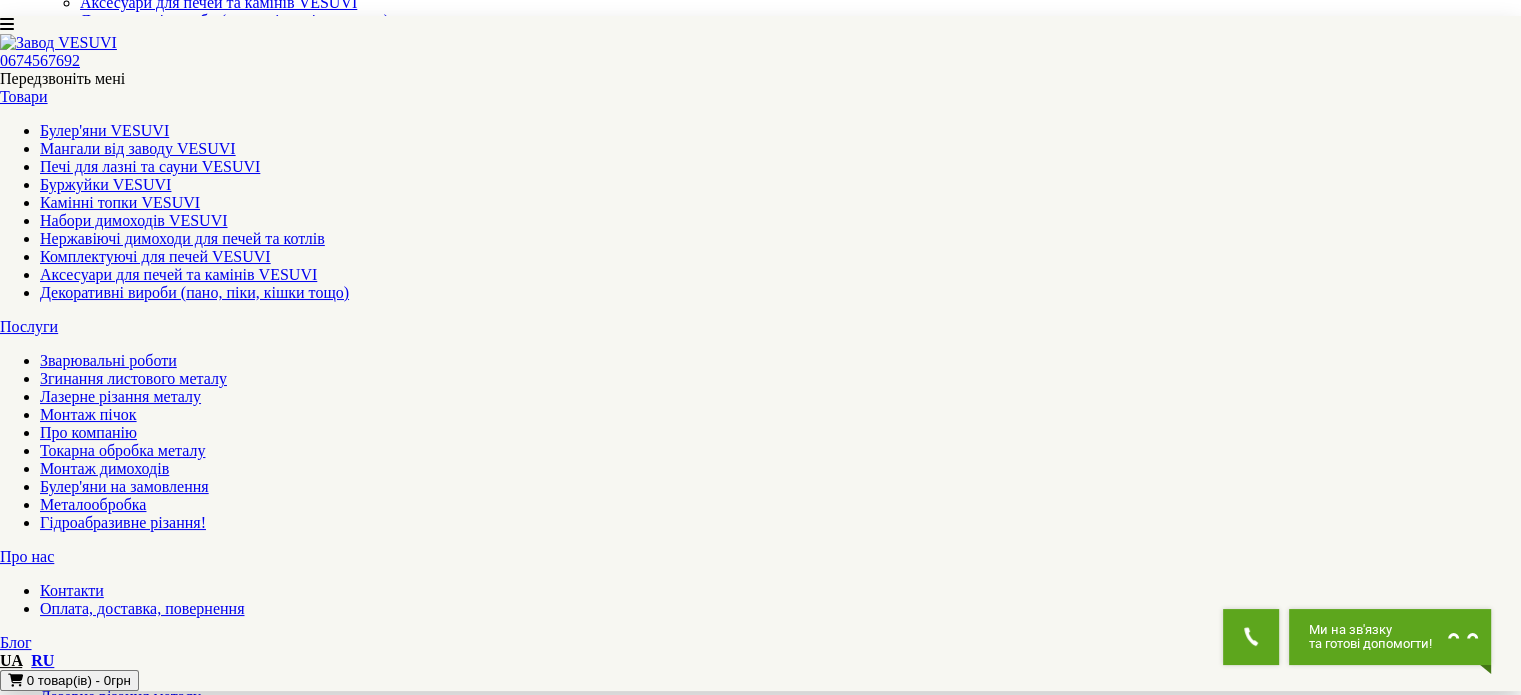 drag, startPoint x: 169, startPoint y: 93, endPoint x: 347, endPoint y: 106, distance: 178.47409 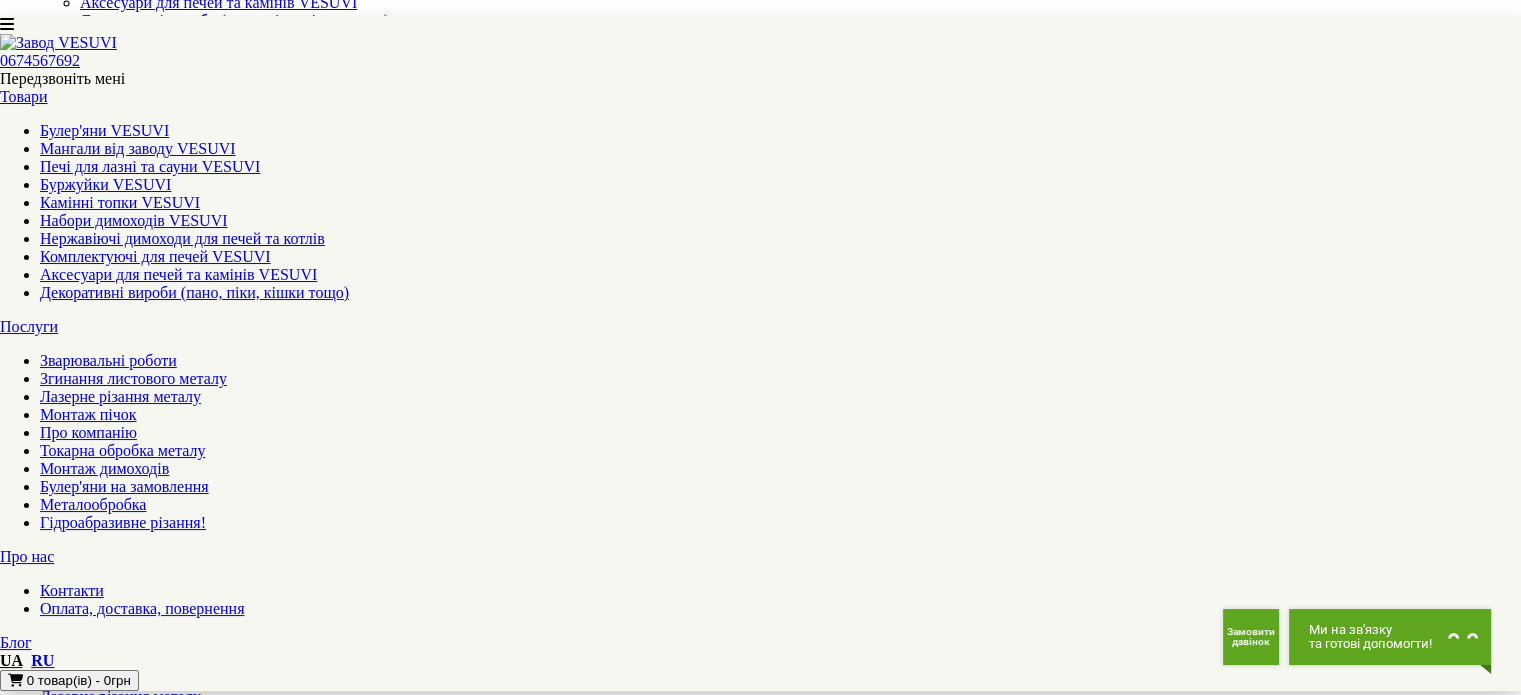 click on "[PHONE]     Передзвоніть мені               Товари     Булер'яни VESUVI   Мангали від заводу VESUVI   Печі для лазні та сауни VESUVI   Буржуйки VESUVI   Камінні топки VESUVI   Набори димоходів VESUVI   Нержавіючі димоходи для печей та котлів   Комплектуючі для печей VESUVI   Аксесуари для печей та камінів VESUVI   Декоративні вироби (пано, піки, кішки тощо)             Послуги     Зварювальні роботи    Згинання листового металу   Лазерне різання металу   Монтаж пічок   Про компанію   Токарна обробка металу   Монтаж димоходів   Булер'яни на замовлення   Металообробка   Гідроабразивне різання!" at bounding box center [760, 1324] 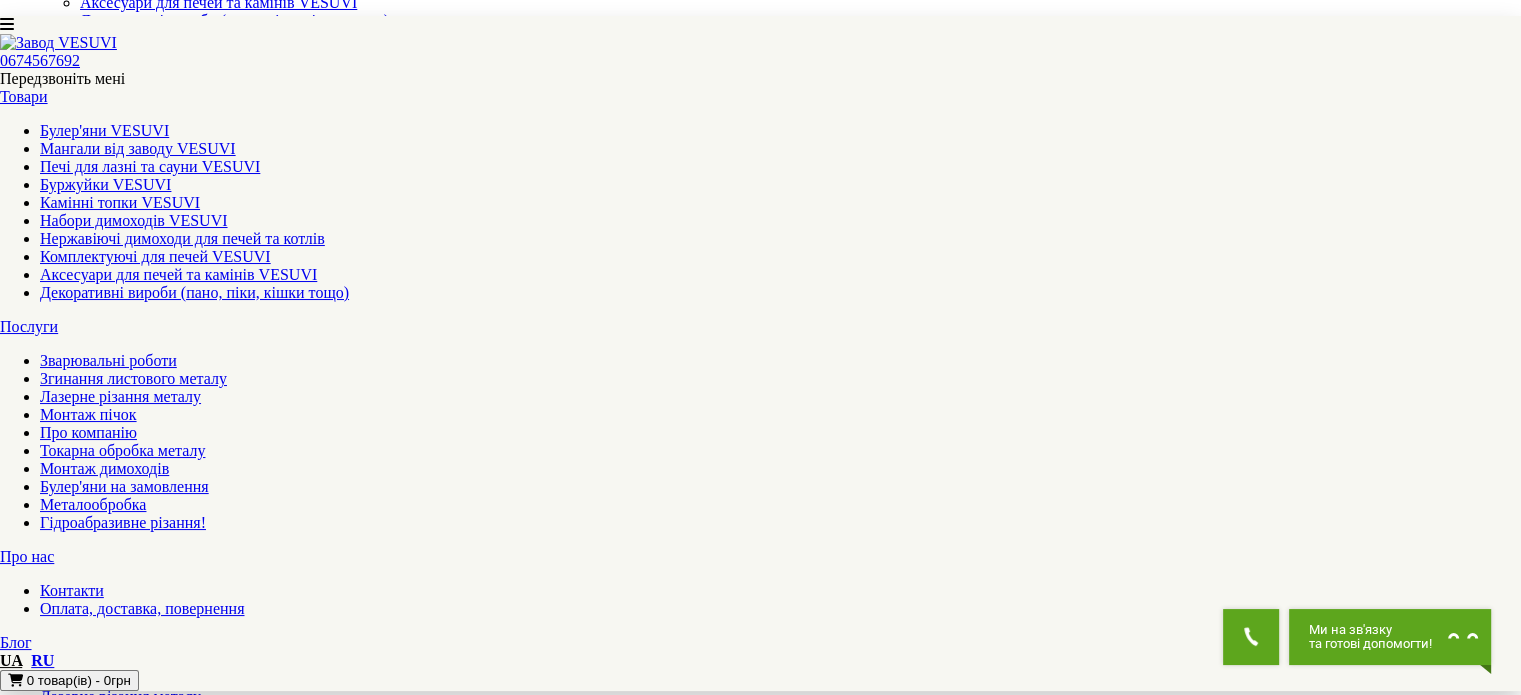 click on "Оплата, доставка, повернення" at bounding box center [142, 608] 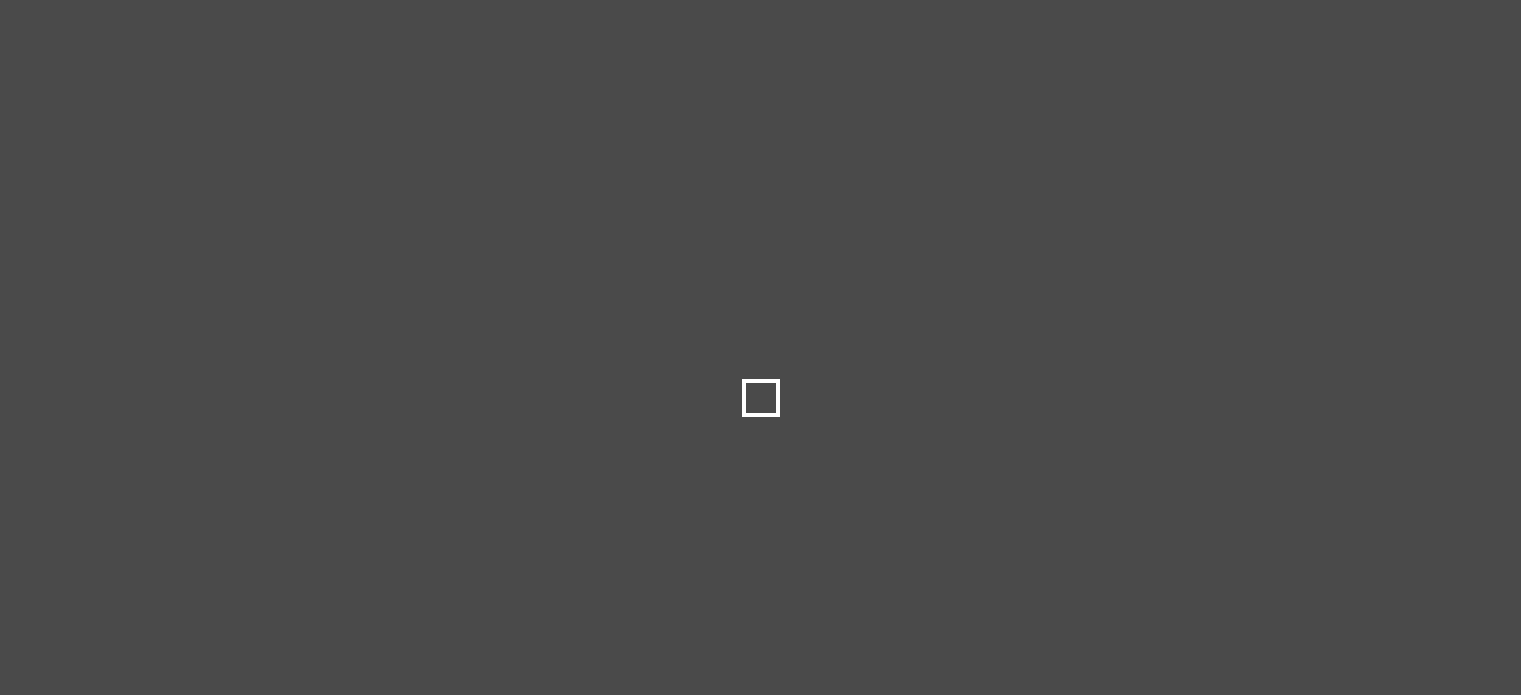 scroll, scrollTop: 0, scrollLeft: 0, axis: both 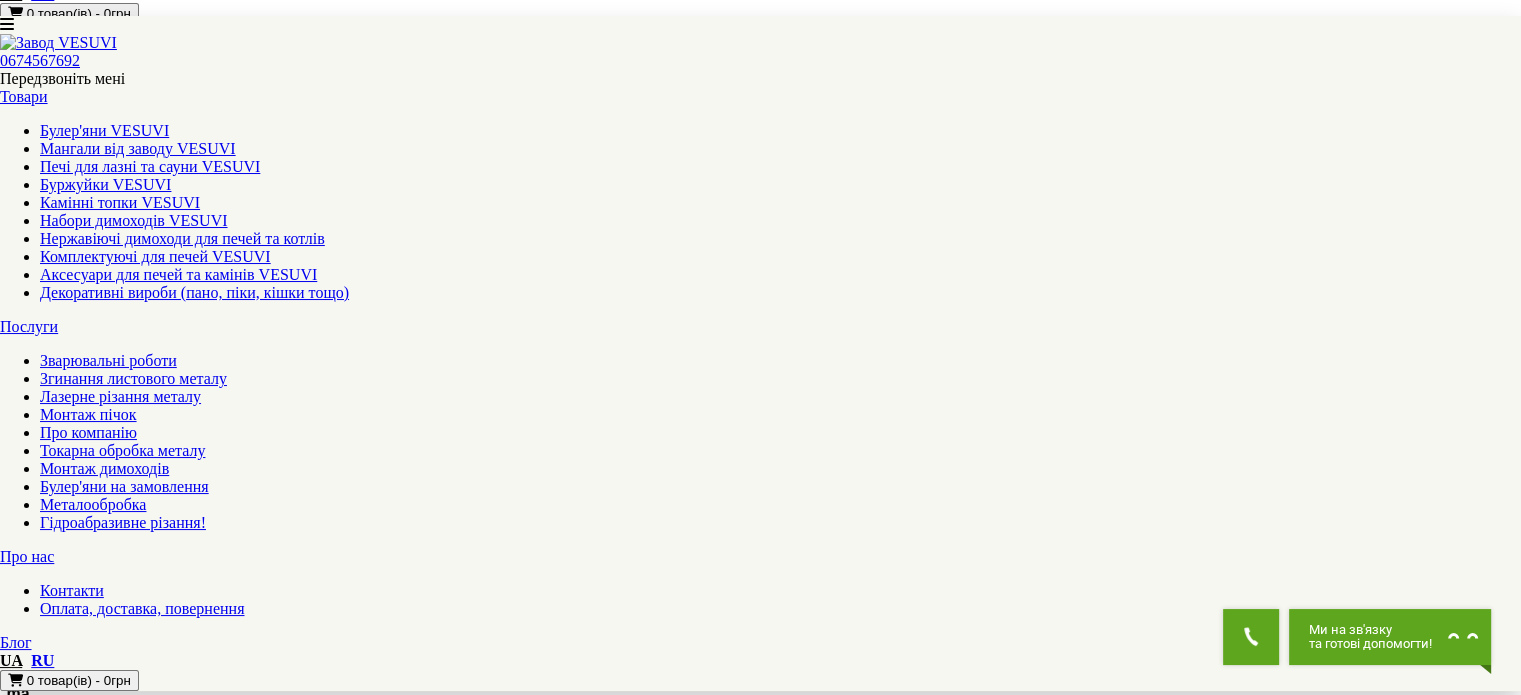 drag, startPoint x: 720, startPoint y: 480, endPoint x: 197, endPoint y: 367, distance: 535.06824 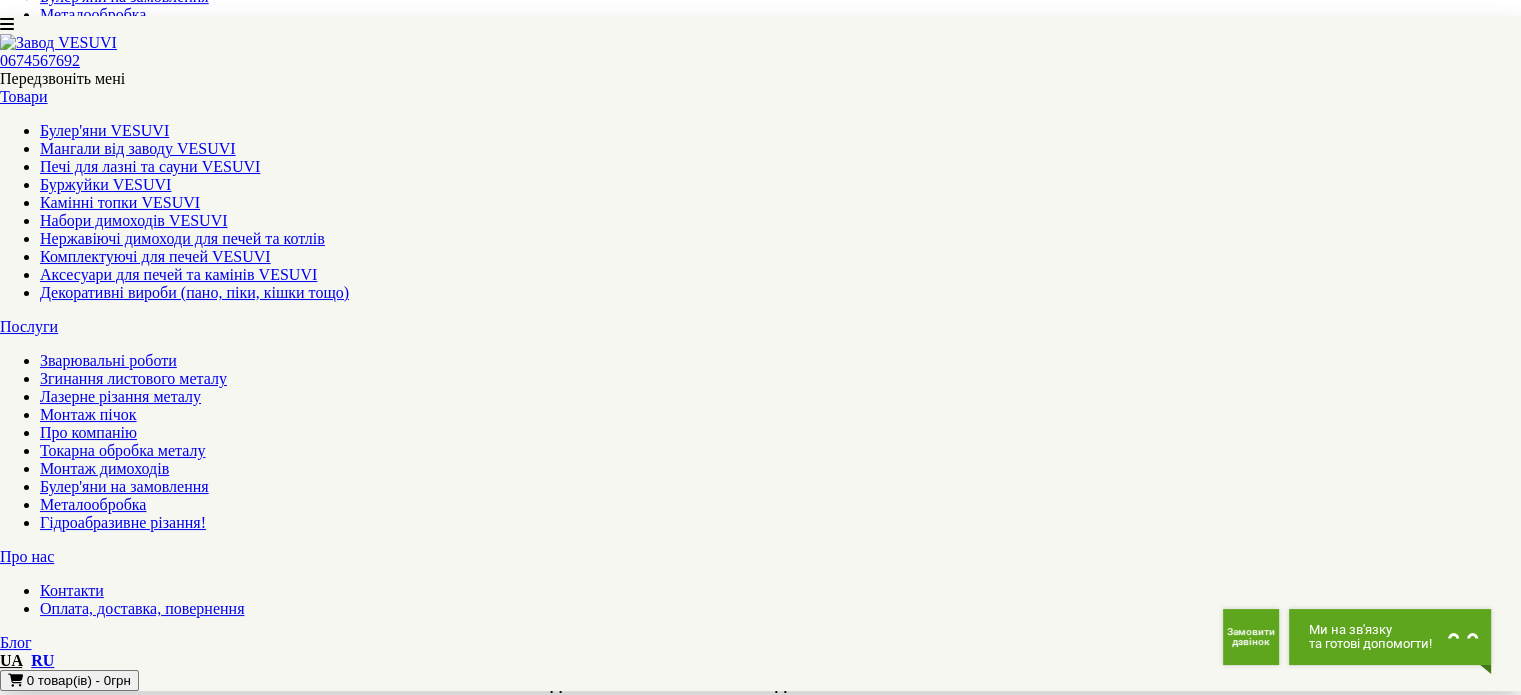 scroll, scrollTop: 972, scrollLeft: 0, axis: vertical 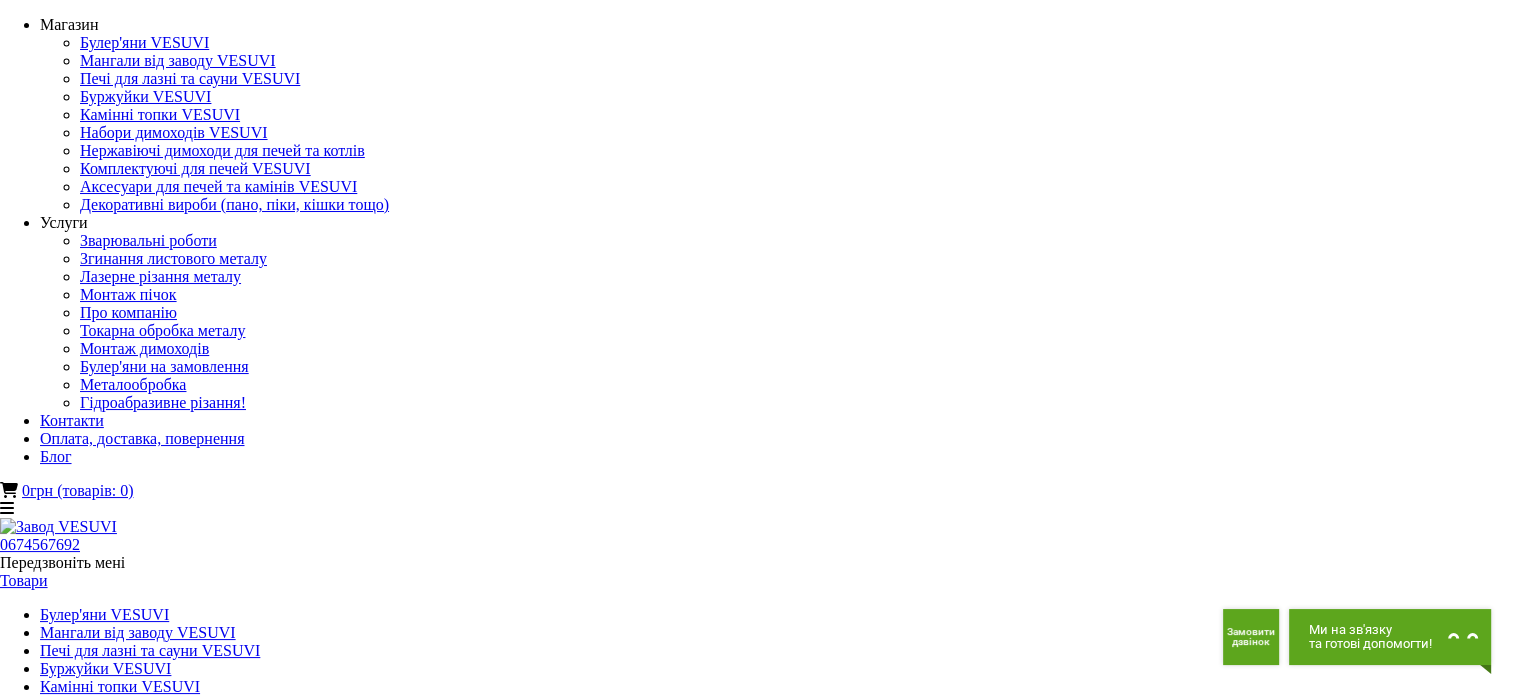 click on "Контакти" at bounding box center [72, 1074] 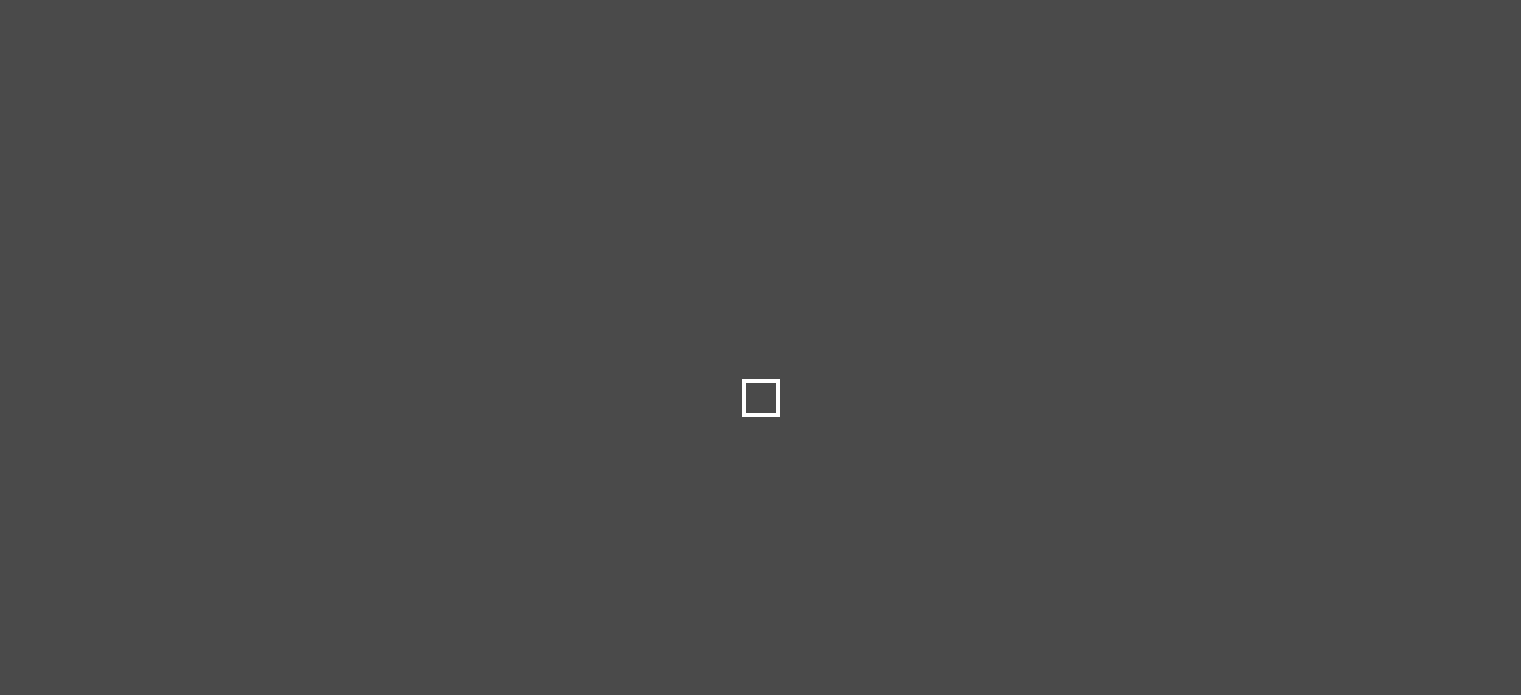 scroll, scrollTop: 0, scrollLeft: 0, axis: both 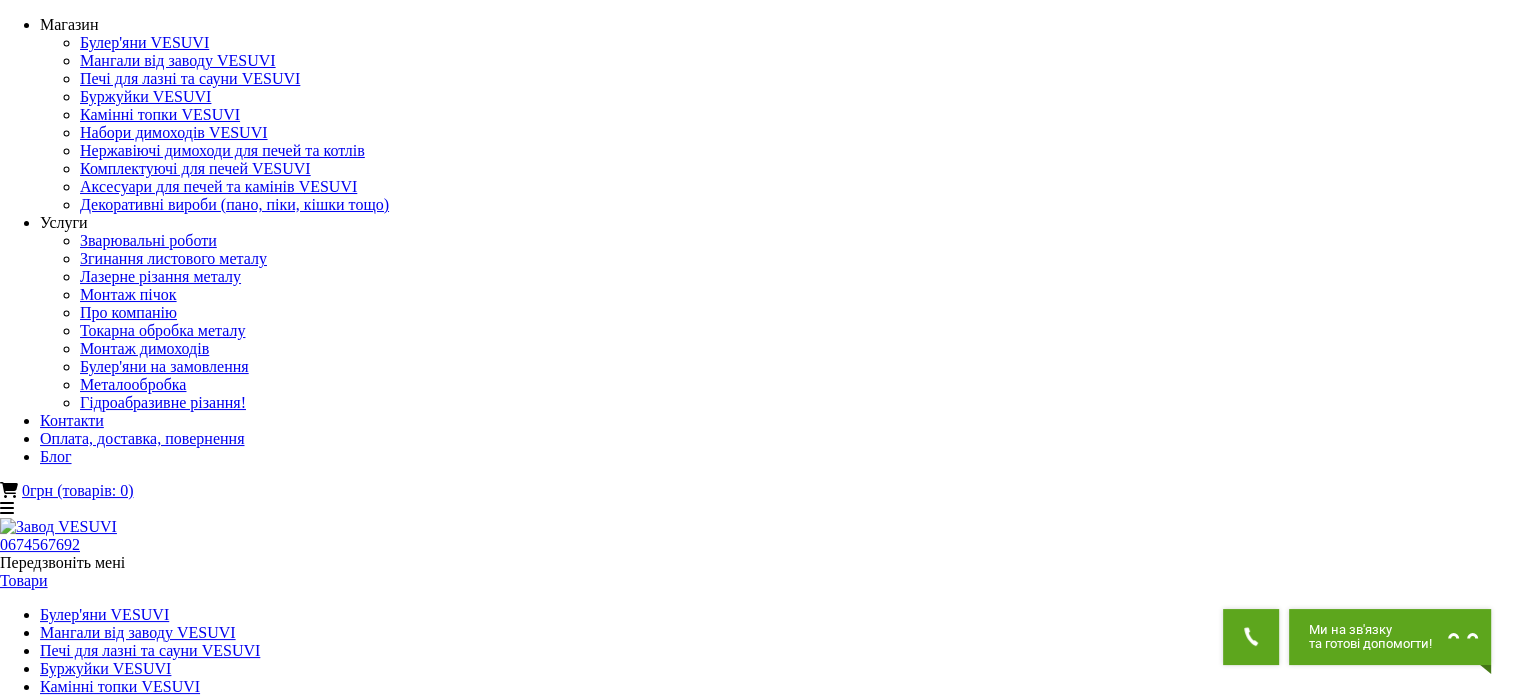 drag, startPoint x: 1340, startPoint y: 243, endPoint x: 1160, endPoint y: 242, distance: 180.00278 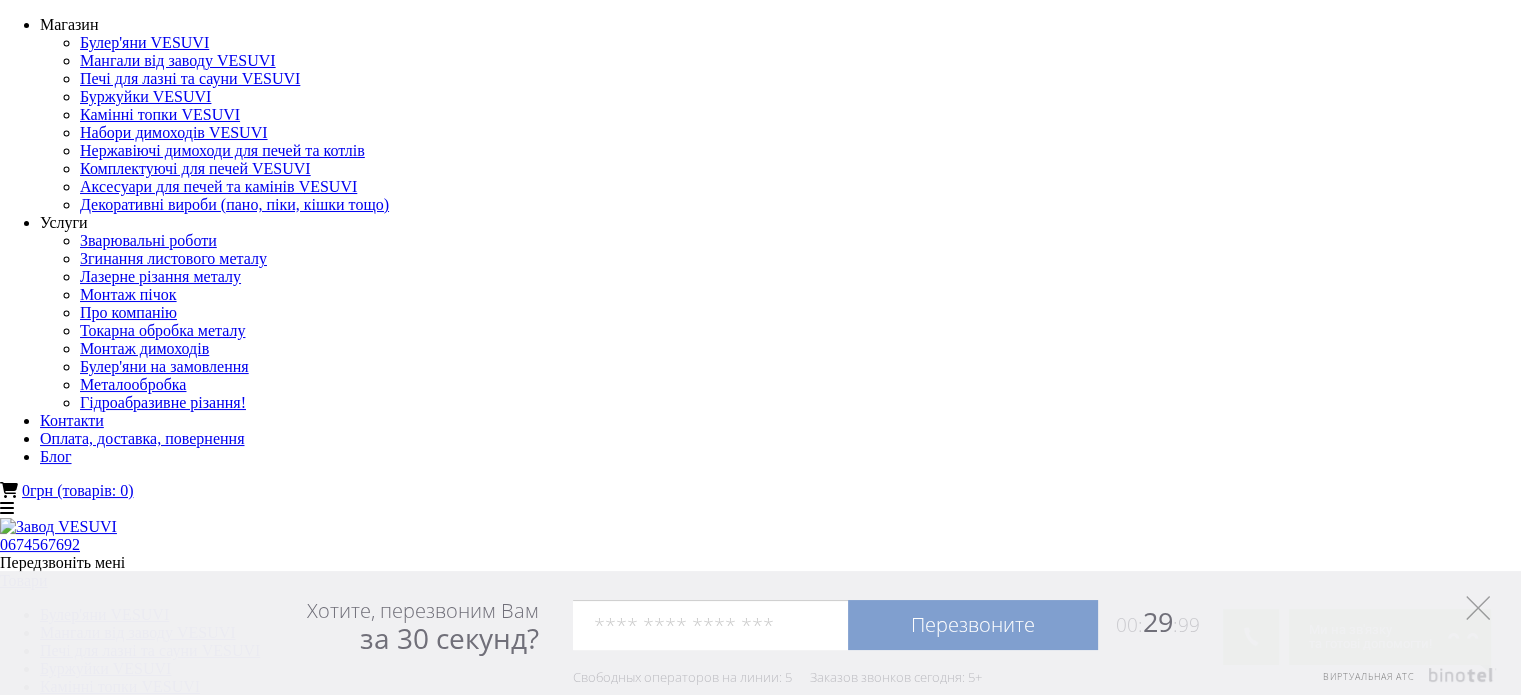click 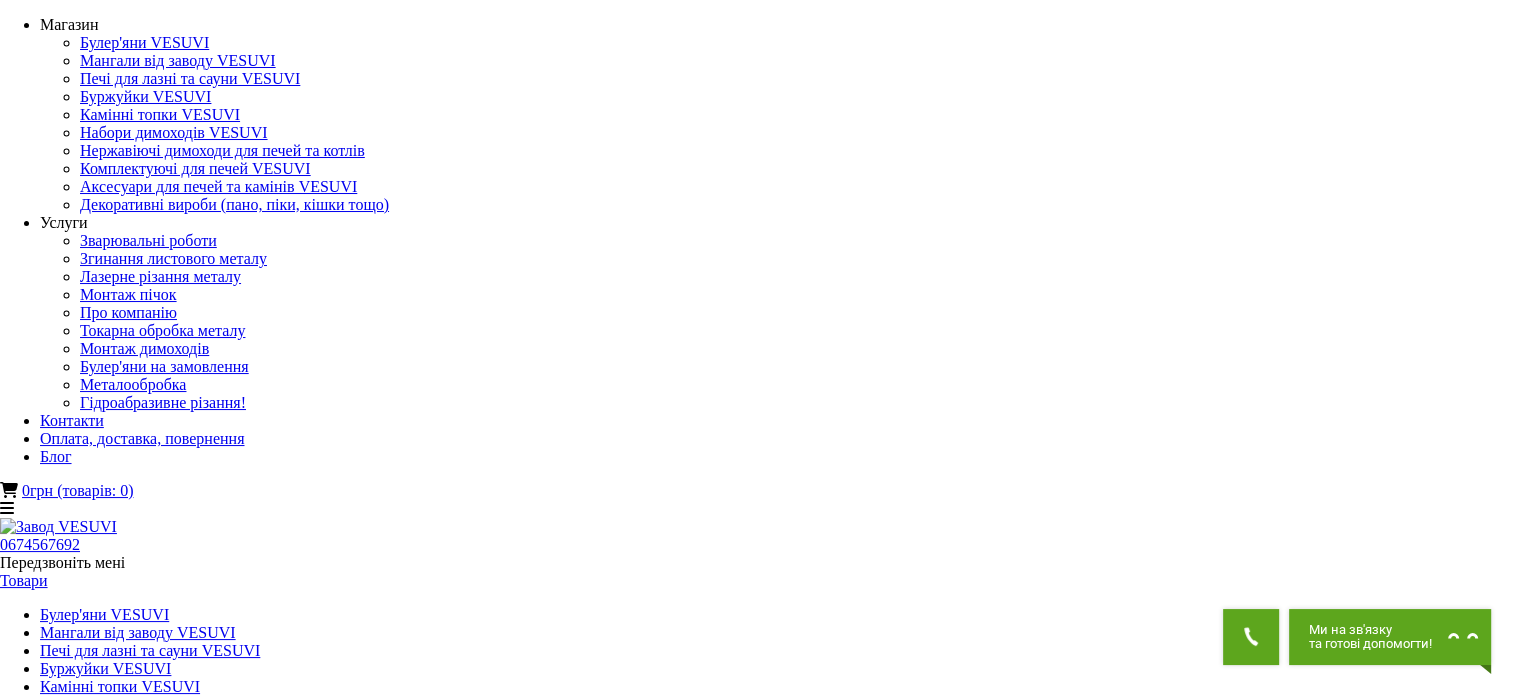 drag, startPoint x: 592, startPoint y: 179, endPoint x: 714, endPoint y: 213, distance: 126.649124 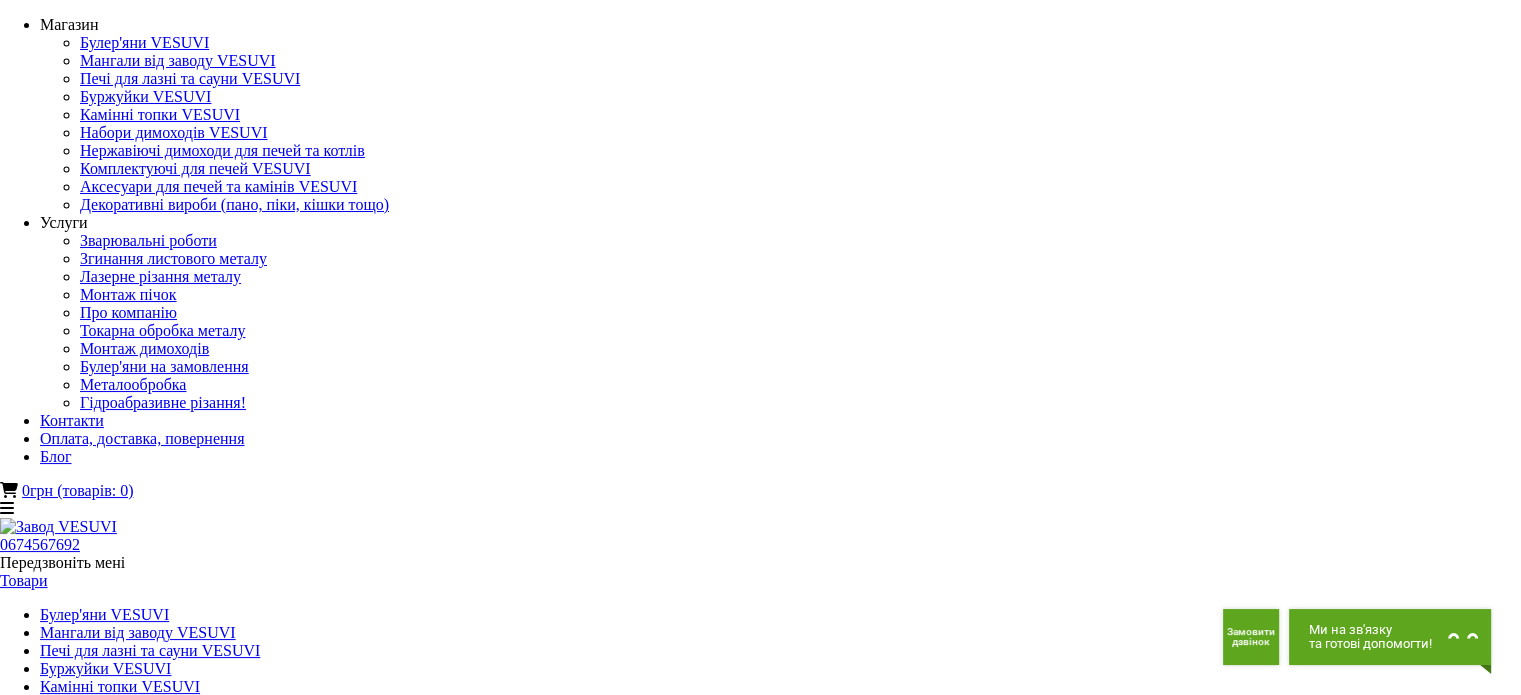click on "Купити" at bounding box center [29, 2121] 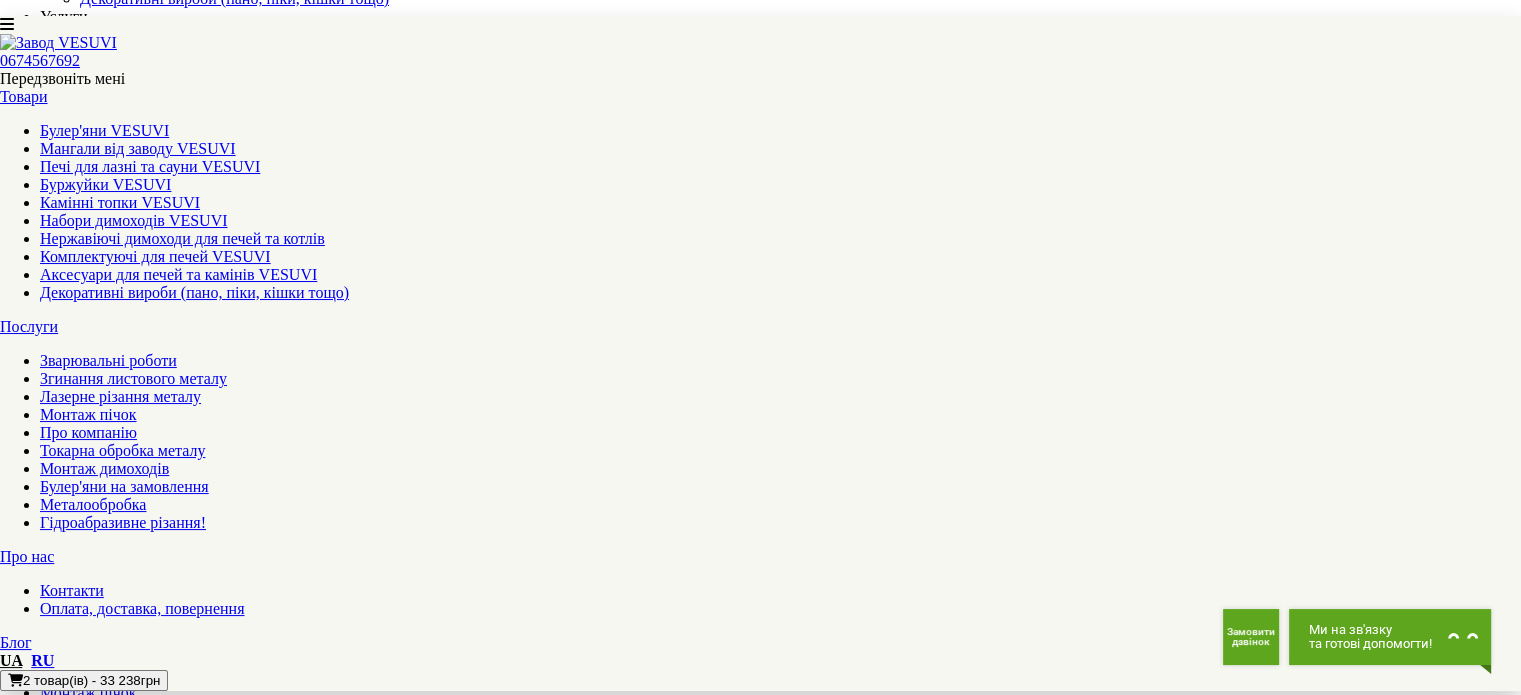 scroll, scrollTop: 170, scrollLeft: 0, axis: vertical 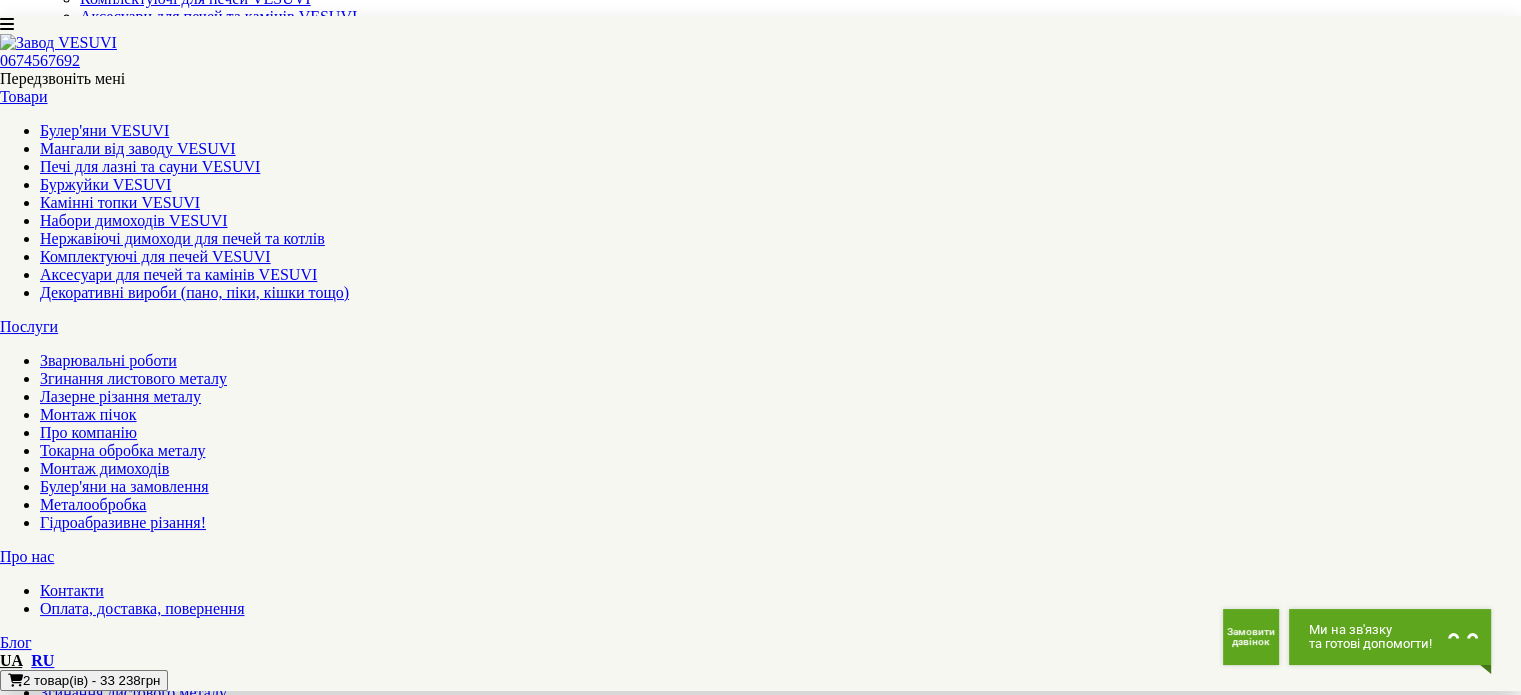 click on "Купити" at bounding box center (29, 1951) 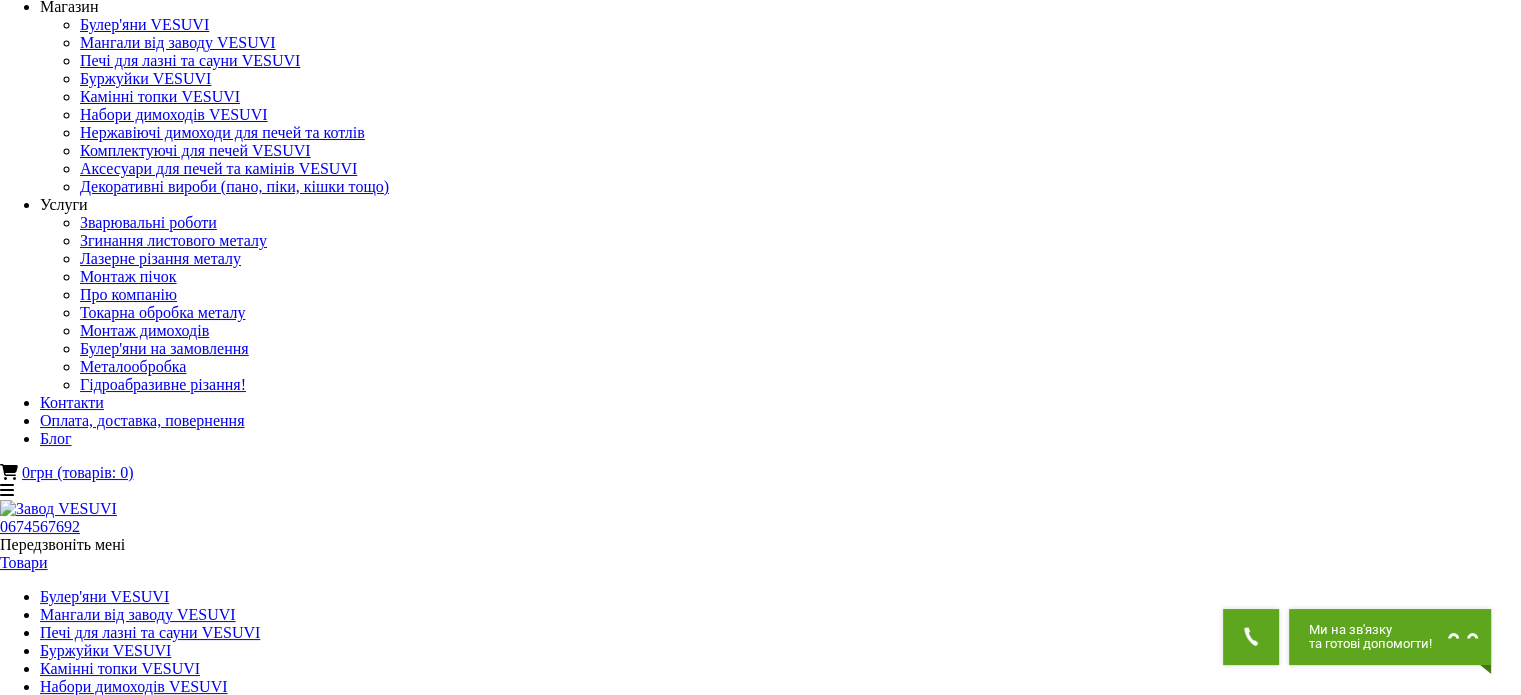 scroll, scrollTop: 0, scrollLeft: 0, axis: both 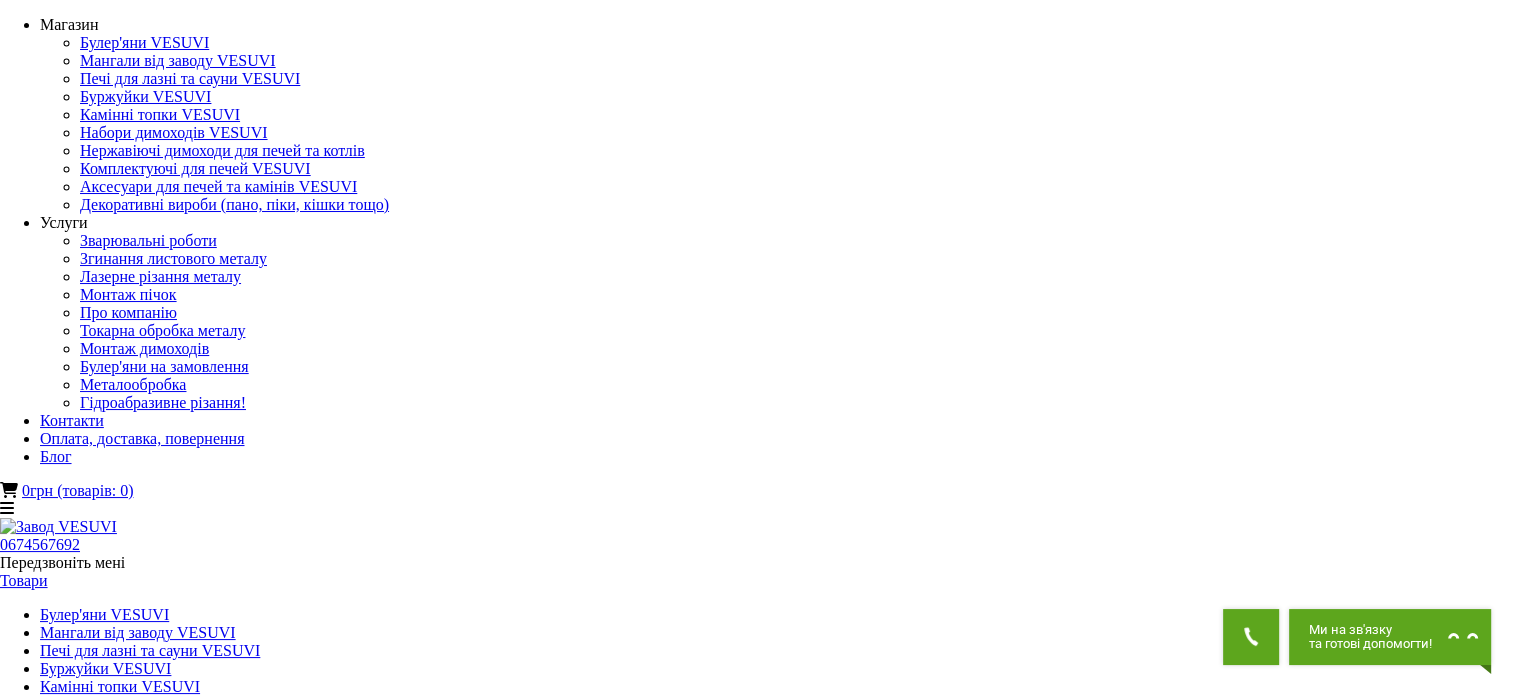click on "Купити в 1 клік" at bounding box center [71, 2015] 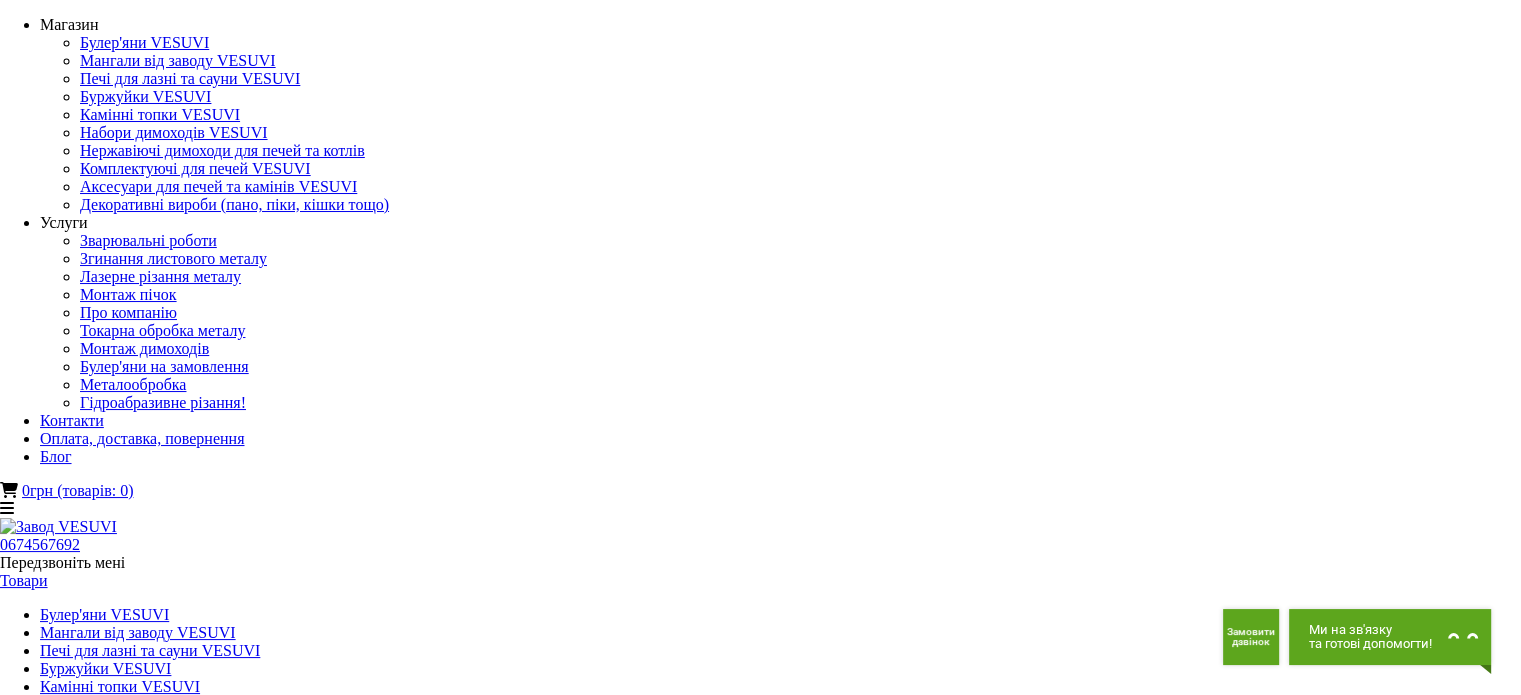 click on "Купити в 1 клік" at bounding box center [71, 2015] 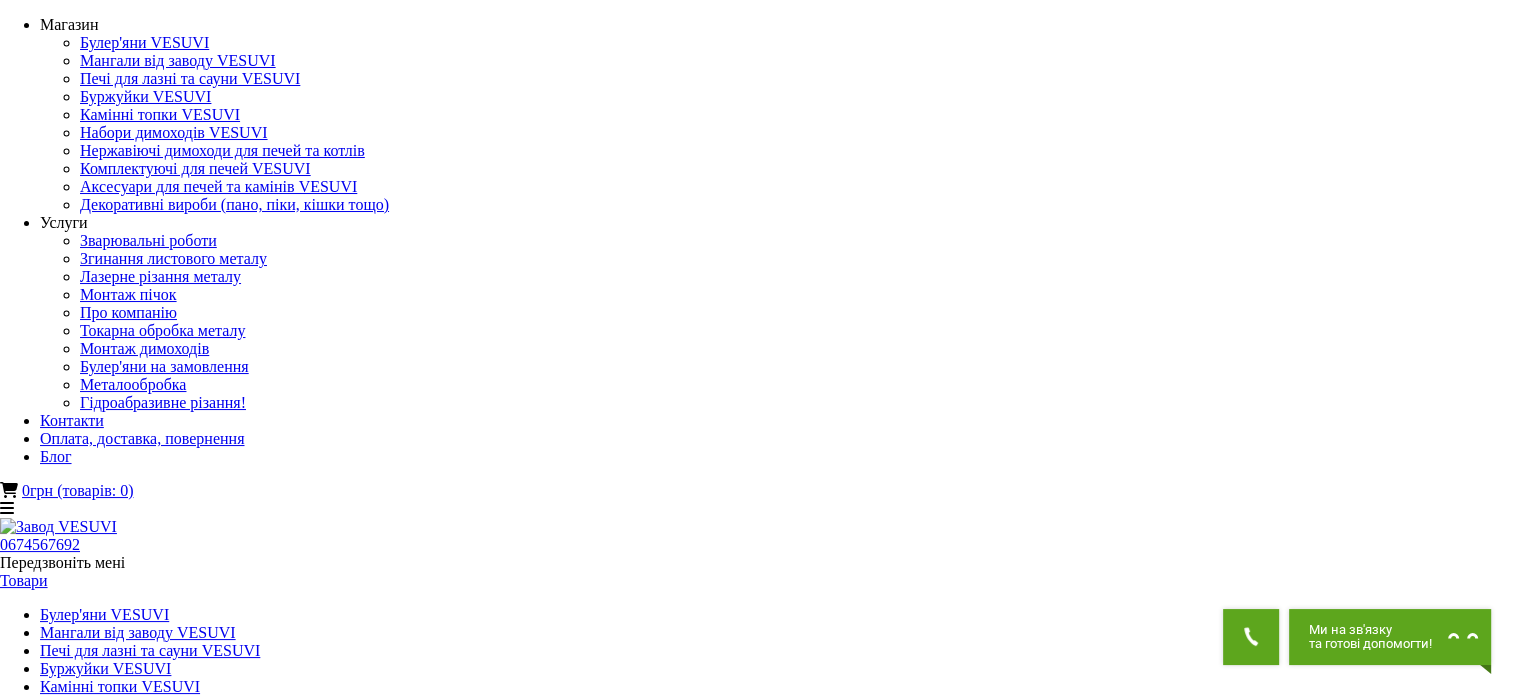 click on "Консультація експерта" at bounding box center [760, 2059] 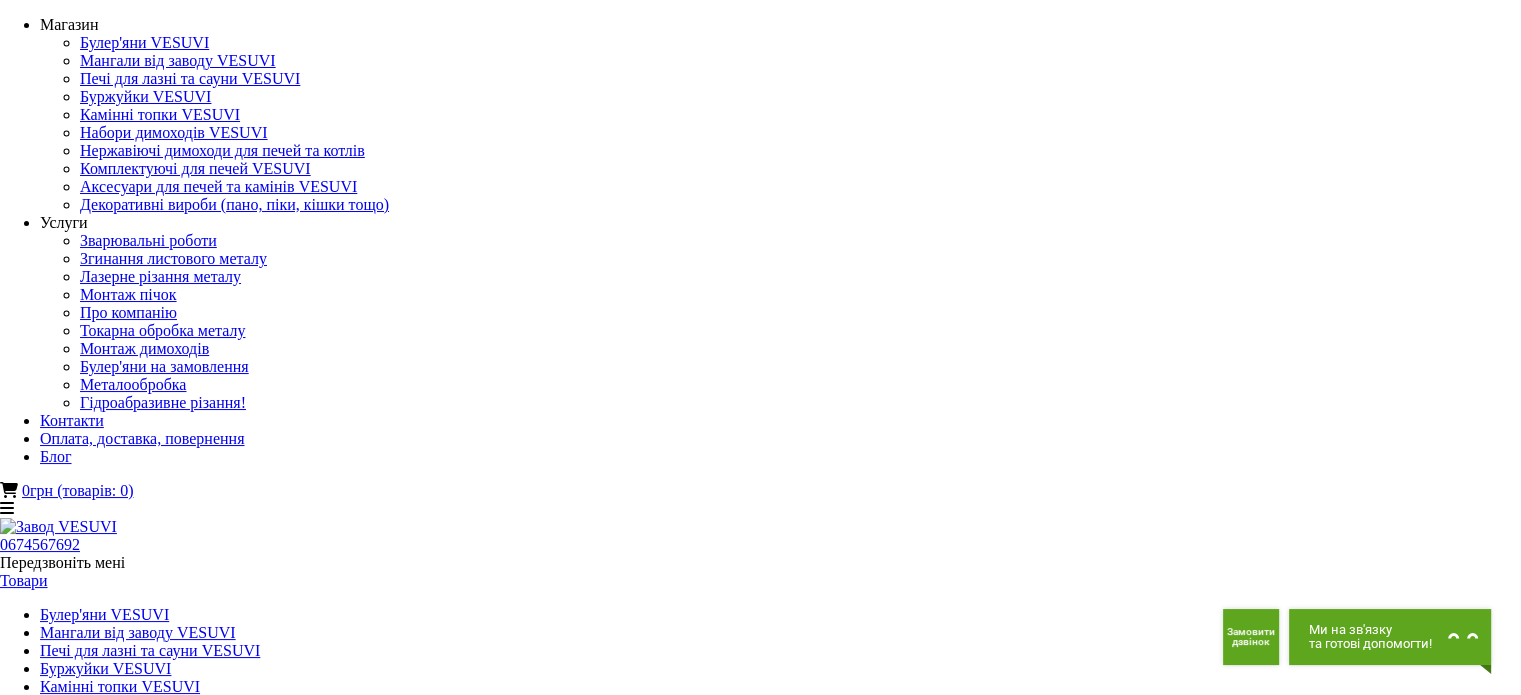 click at bounding box center (8, 1325) 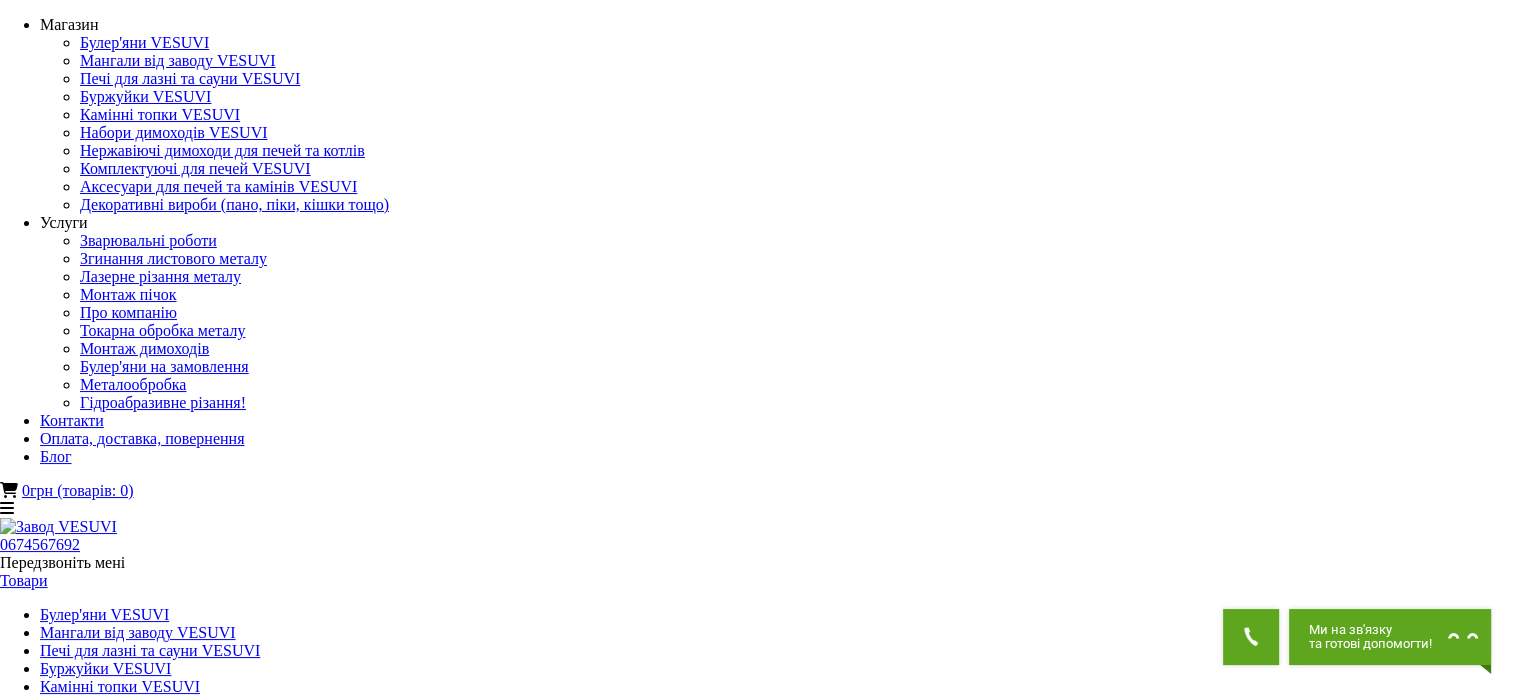 click on "Оформити замовлення" at bounding box center (304, 1337) 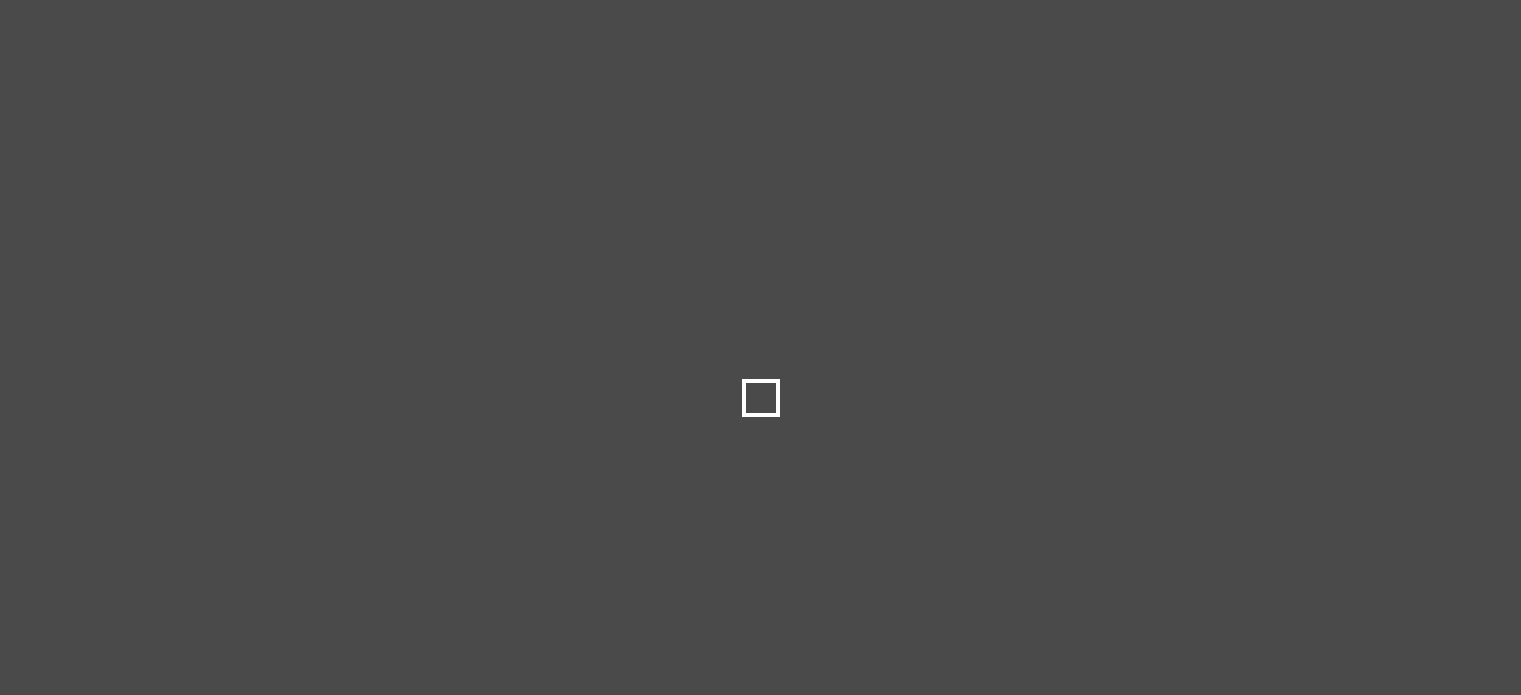 scroll, scrollTop: 0, scrollLeft: 0, axis: both 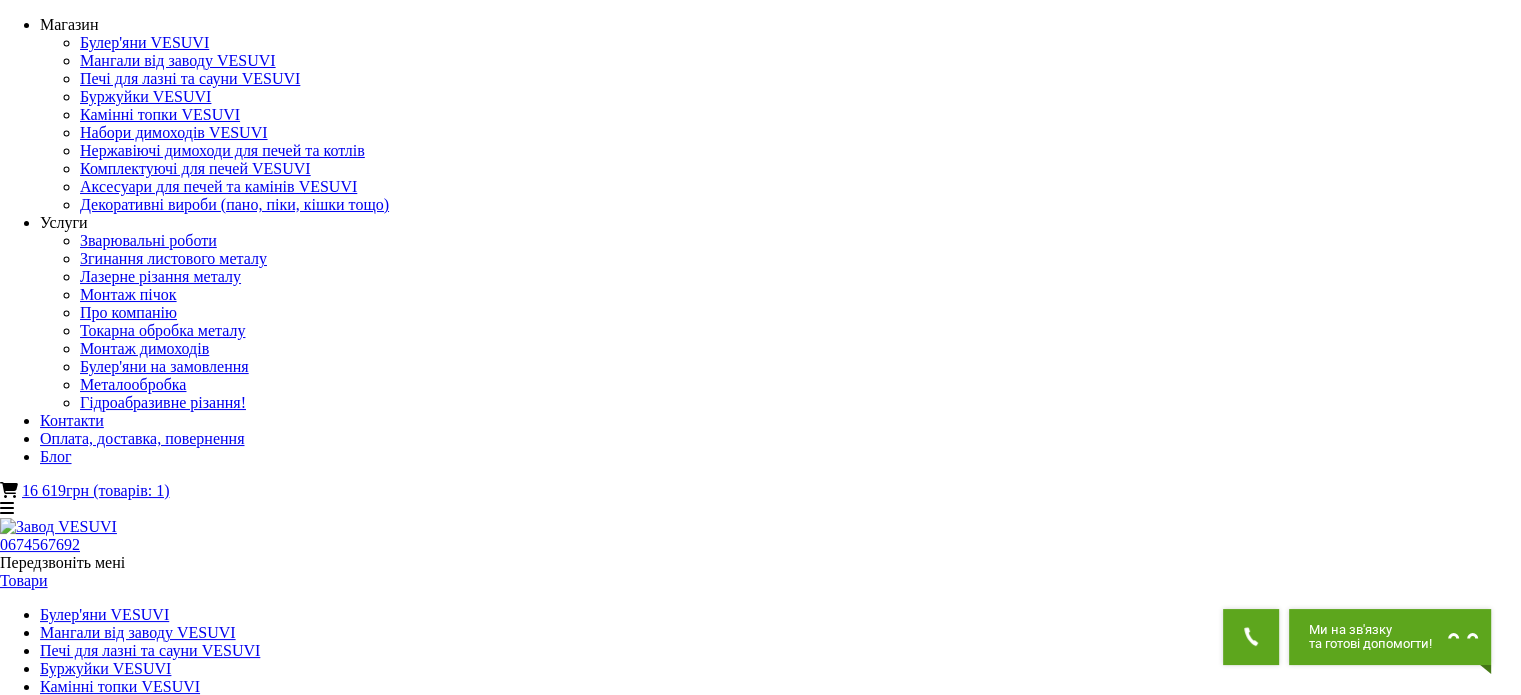 click on "Ім'я" at bounding box center [87, 1588] 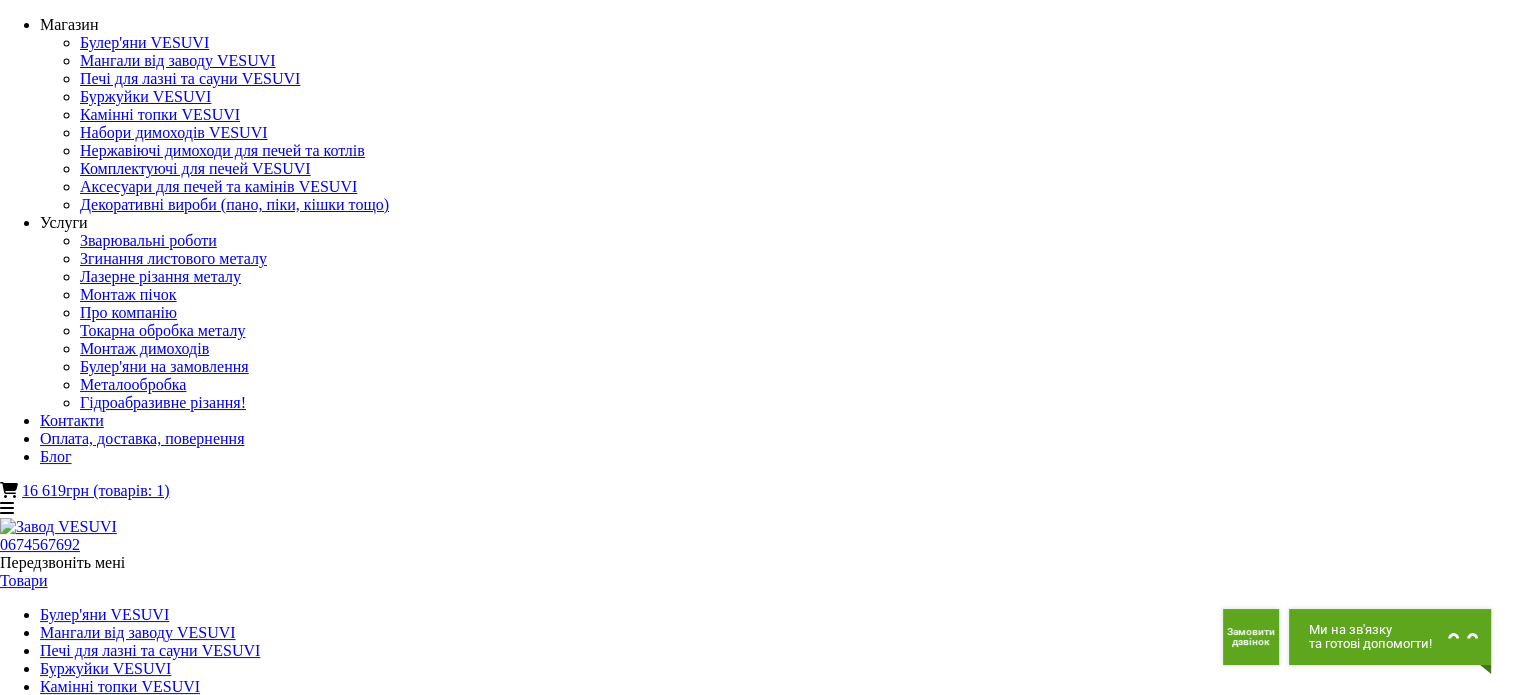 type on "*******" 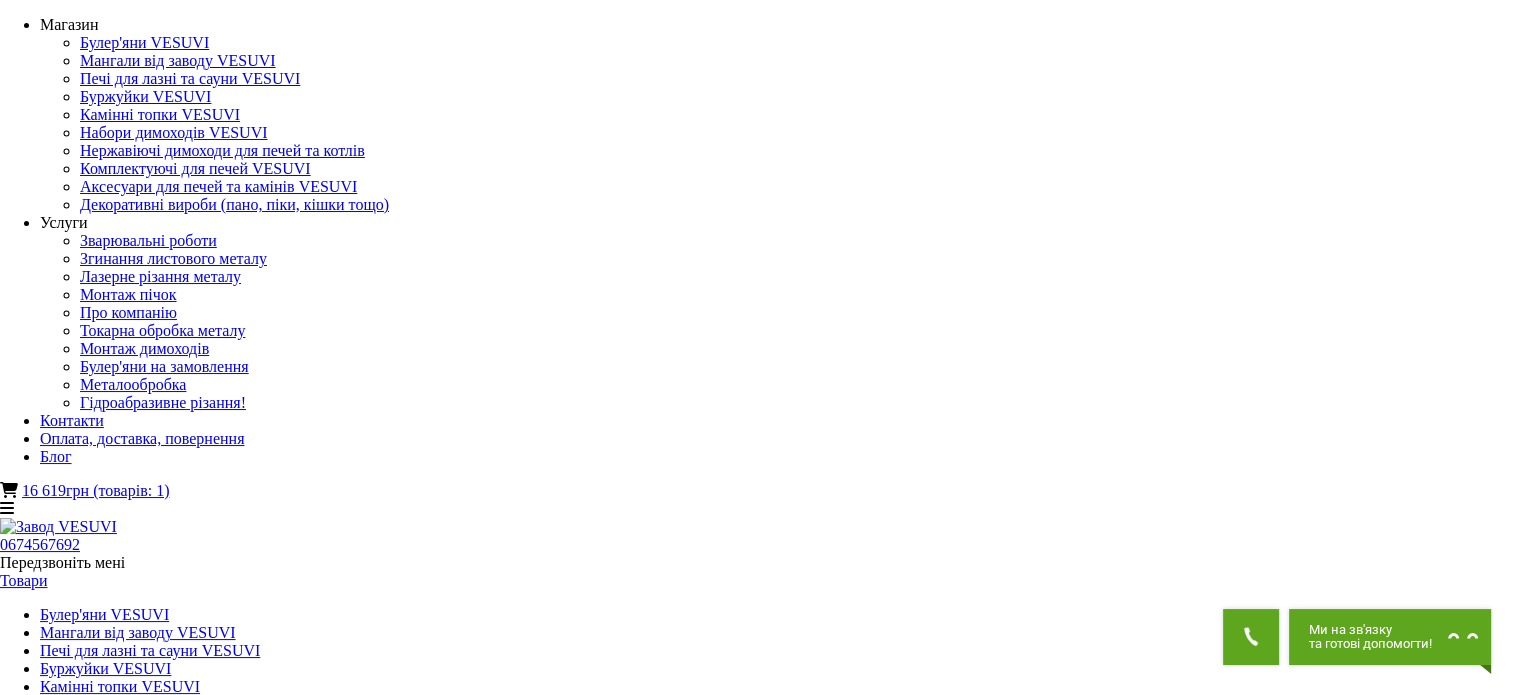 click on "Email" at bounding box center [87, 1704] 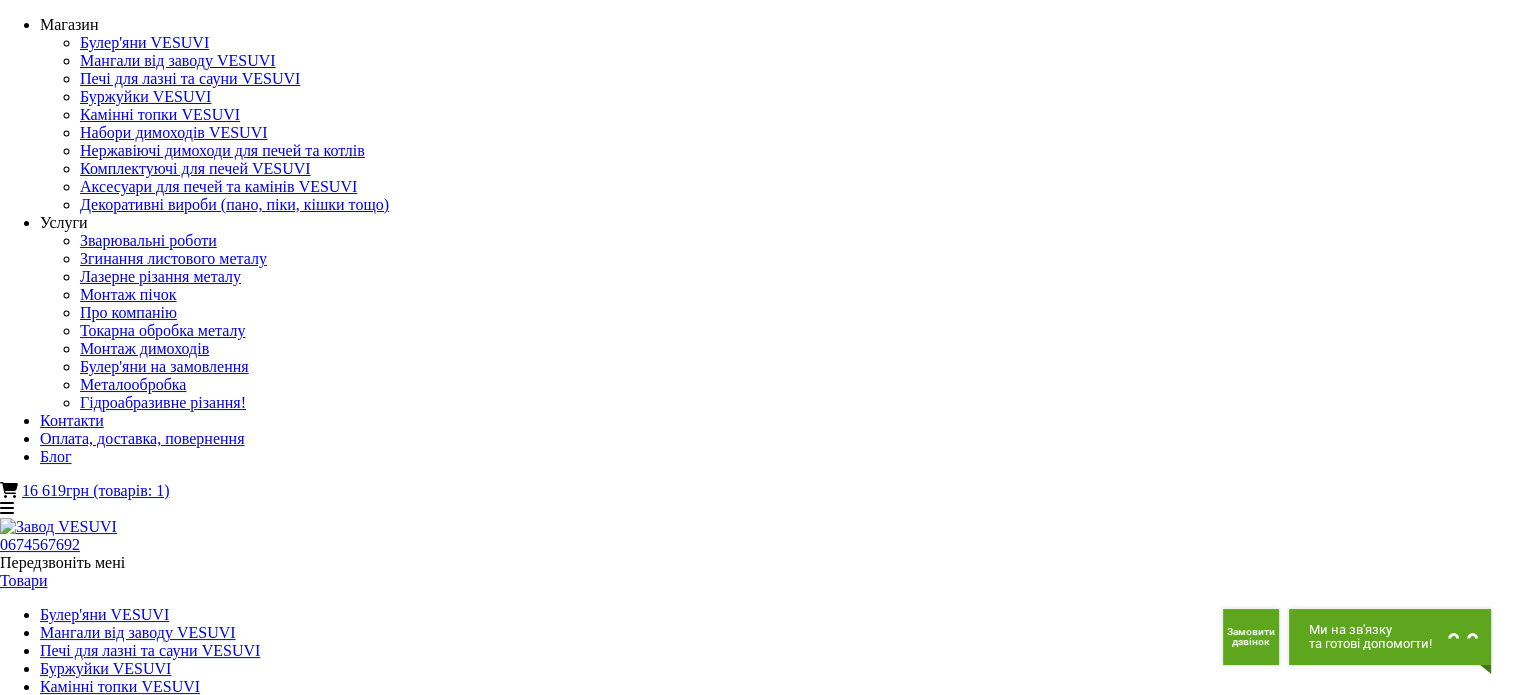 type on "**********" 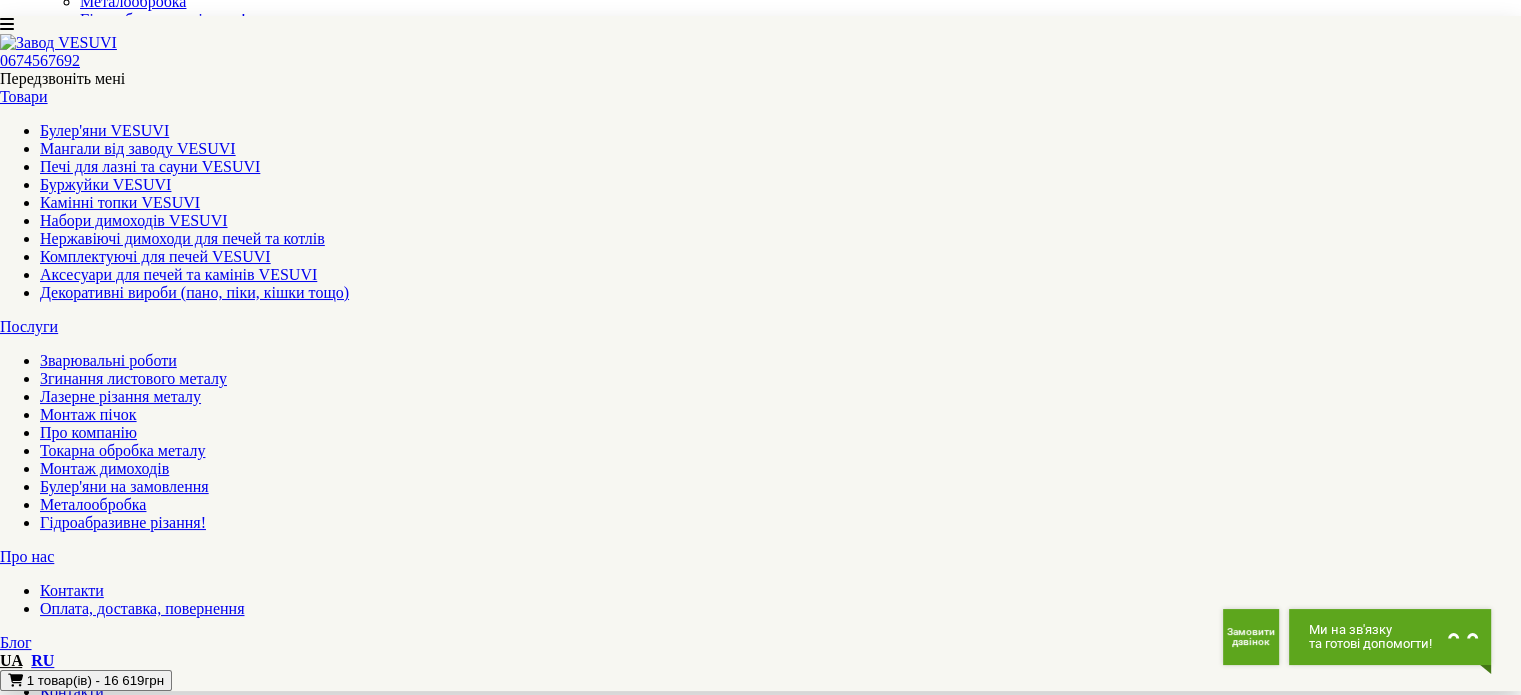 scroll, scrollTop: 388, scrollLeft: 0, axis: vertical 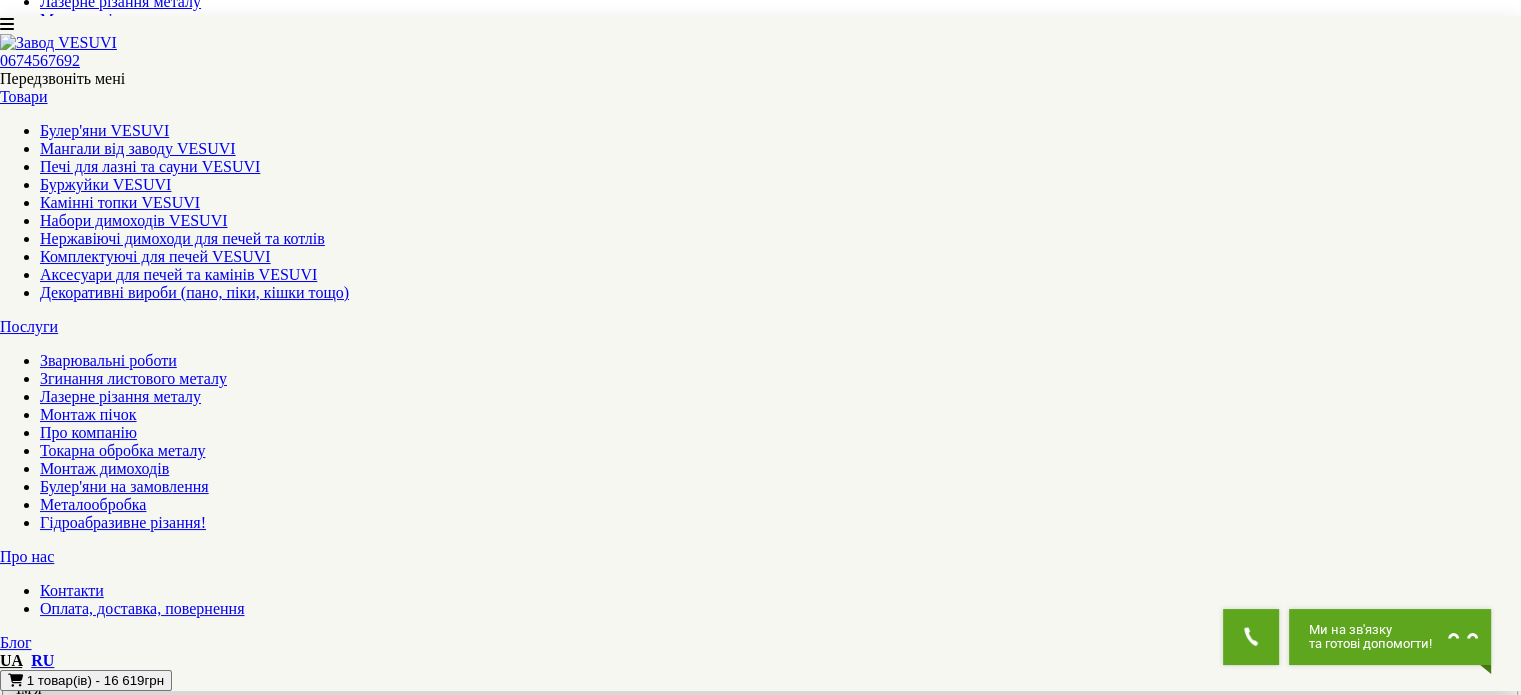 click on "**********" at bounding box center [68, 1451] 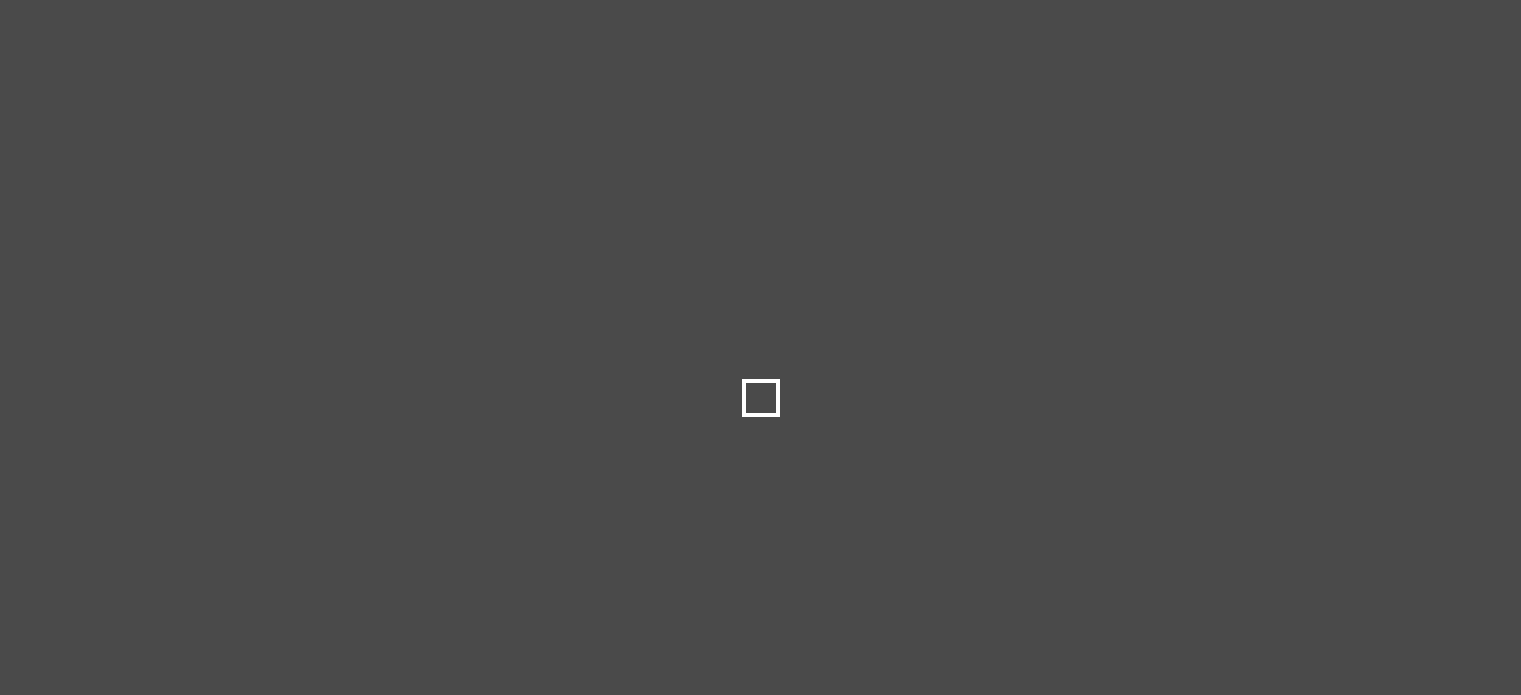 scroll, scrollTop: 0, scrollLeft: 0, axis: both 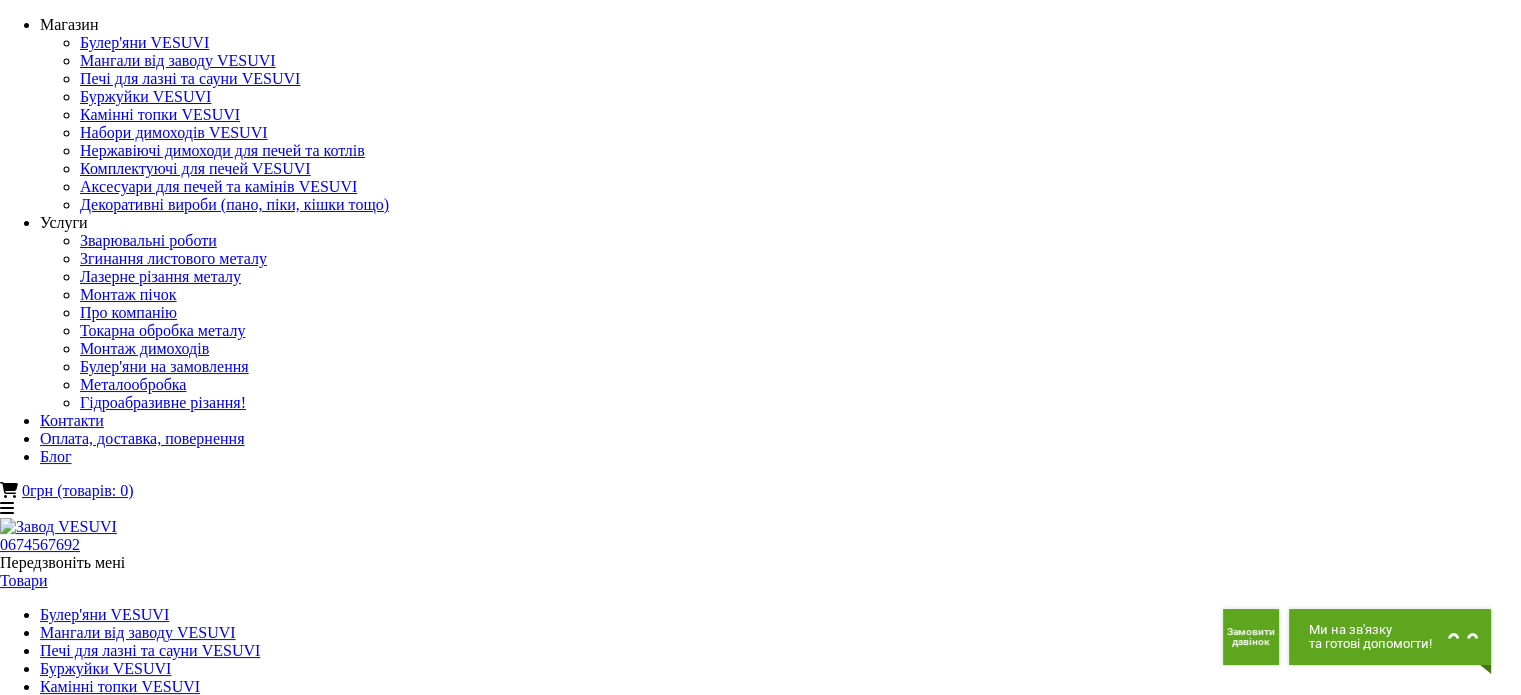 click on "Оплата, доставка, повернення" at bounding box center (142, 1092) 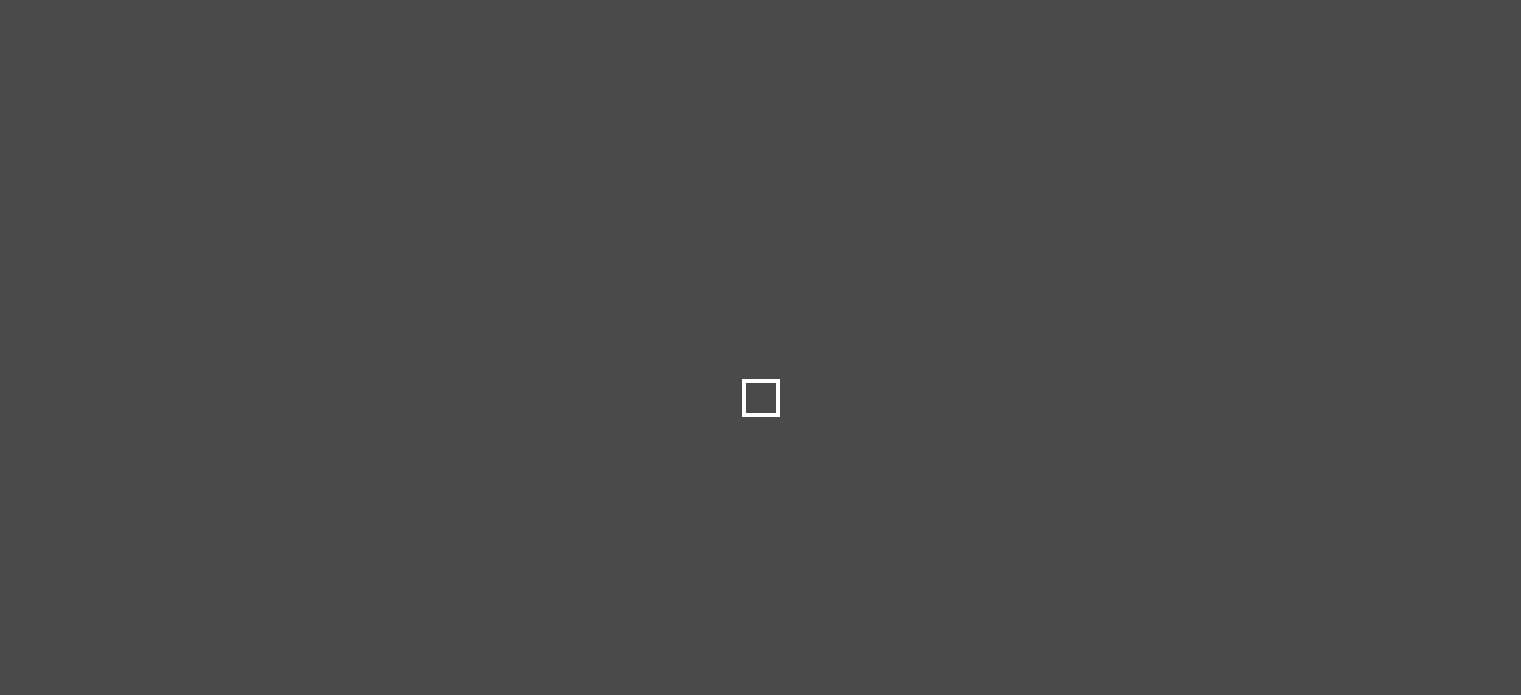 scroll, scrollTop: 0, scrollLeft: 0, axis: both 